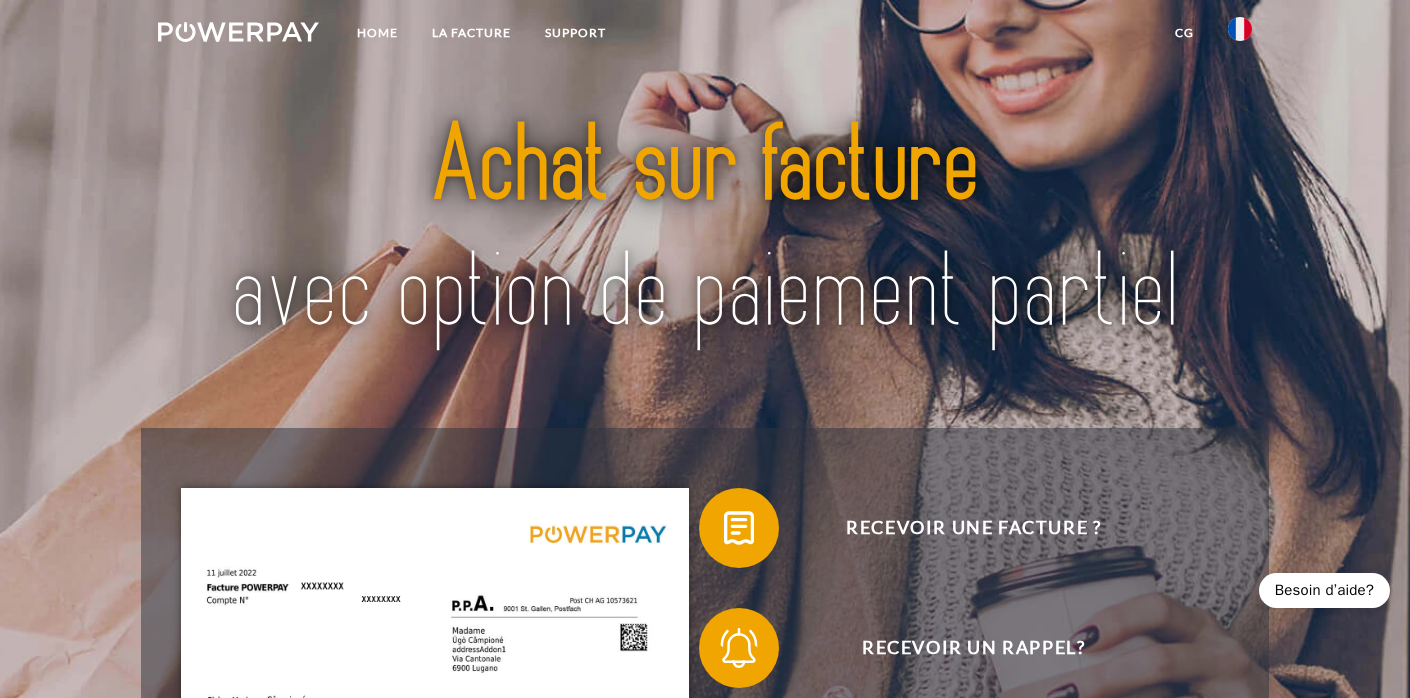 scroll, scrollTop: 0, scrollLeft: 0, axis: both 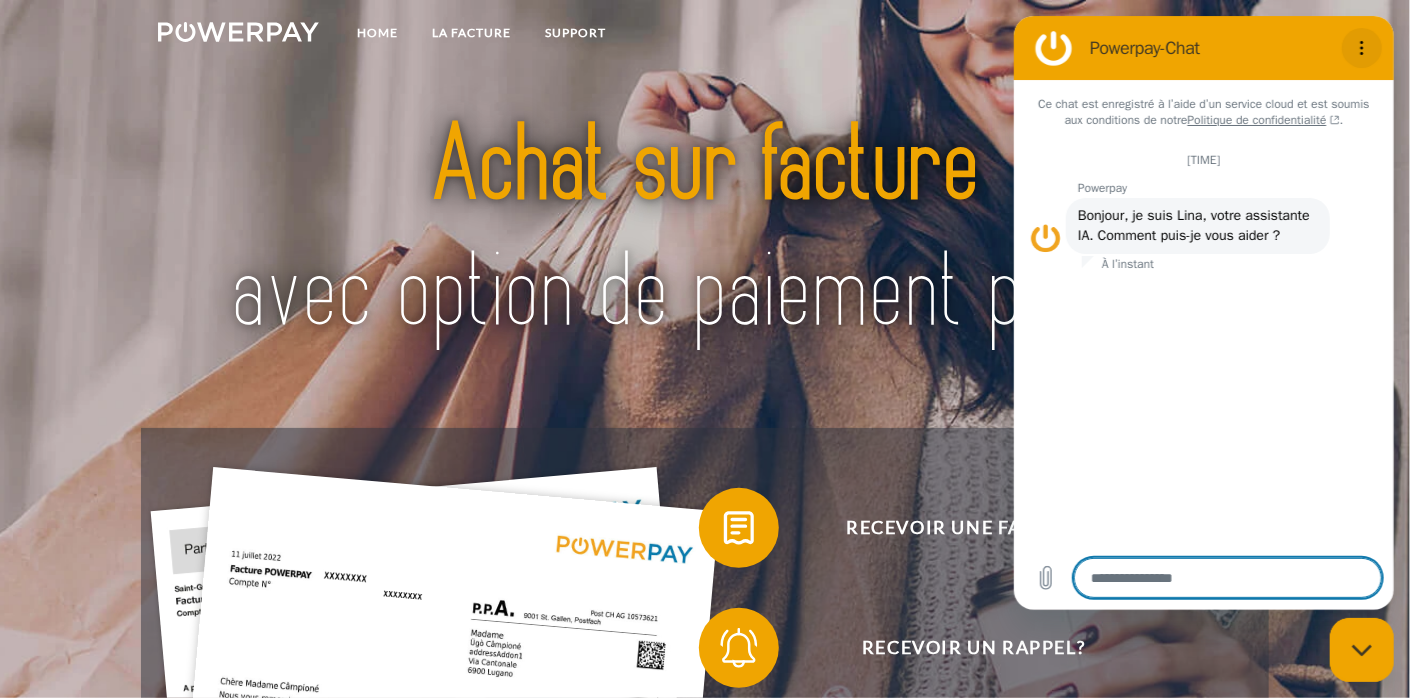 click 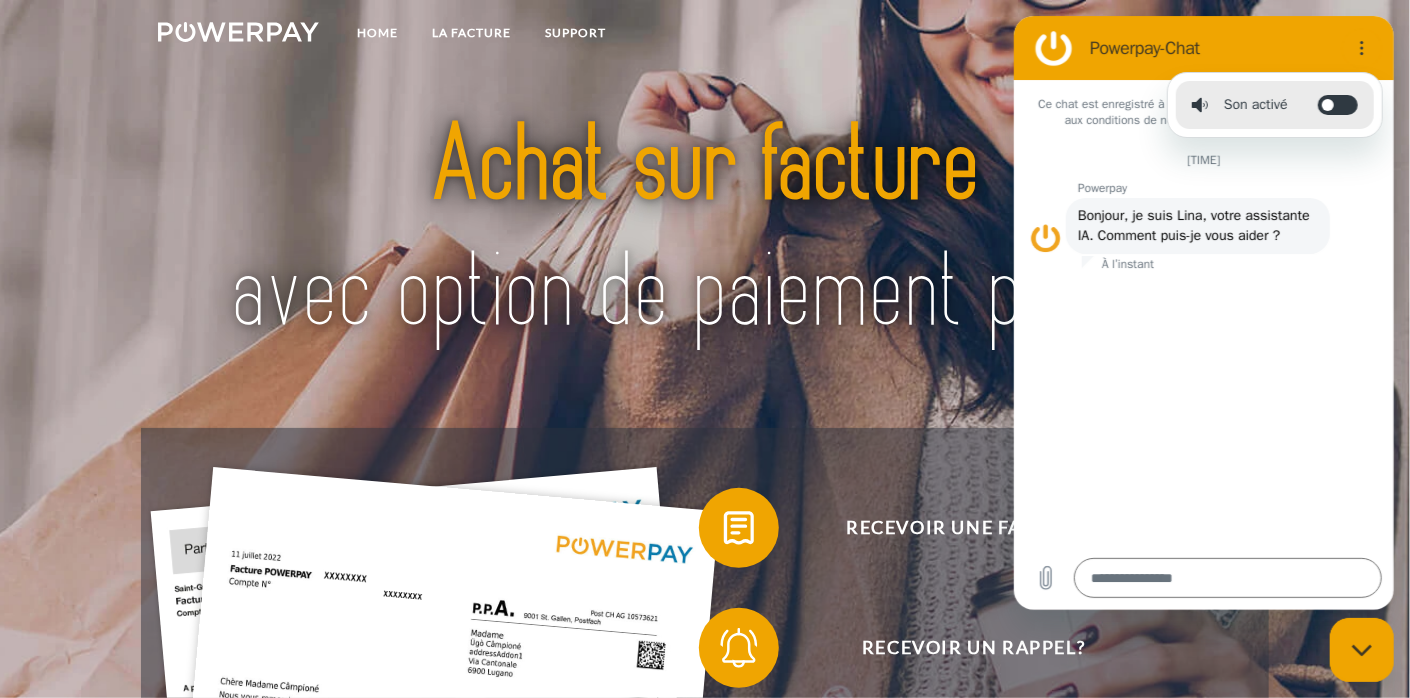 click at bounding box center [1053, 48] 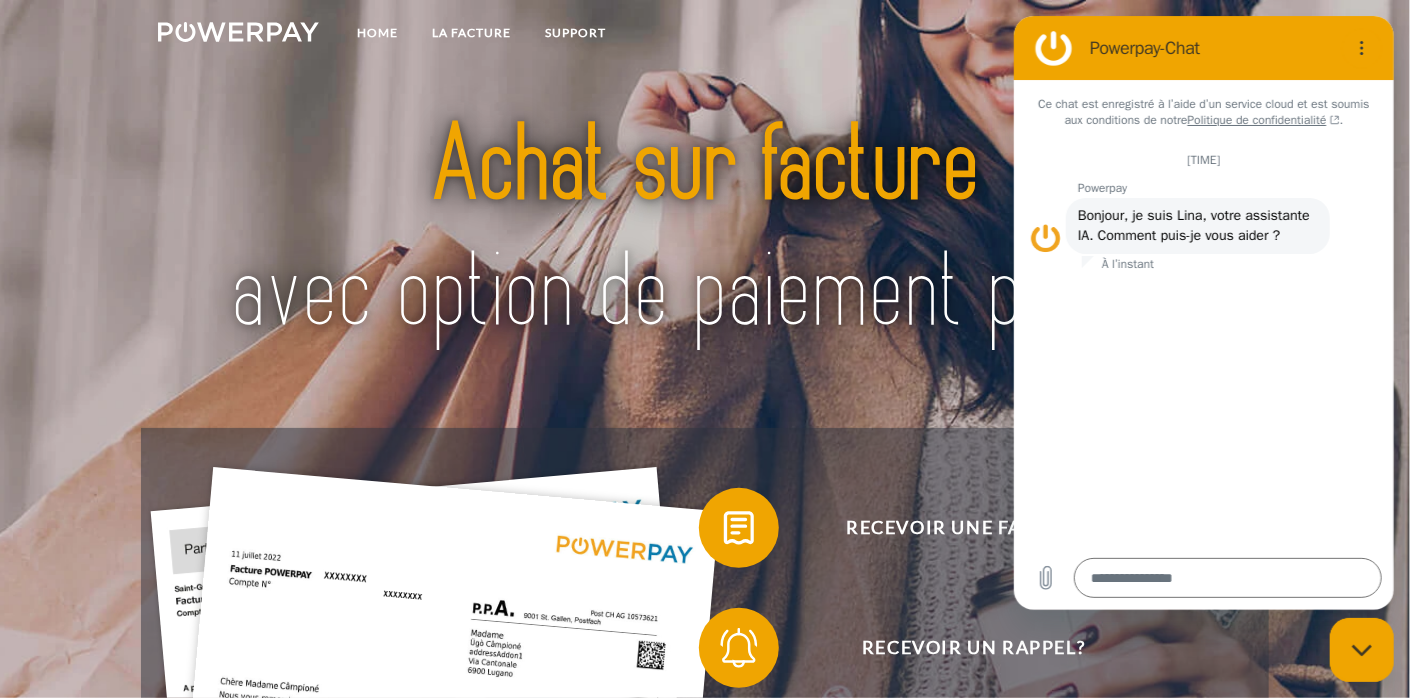 click on "Powerpay-Chat" at bounding box center [1179, 48] 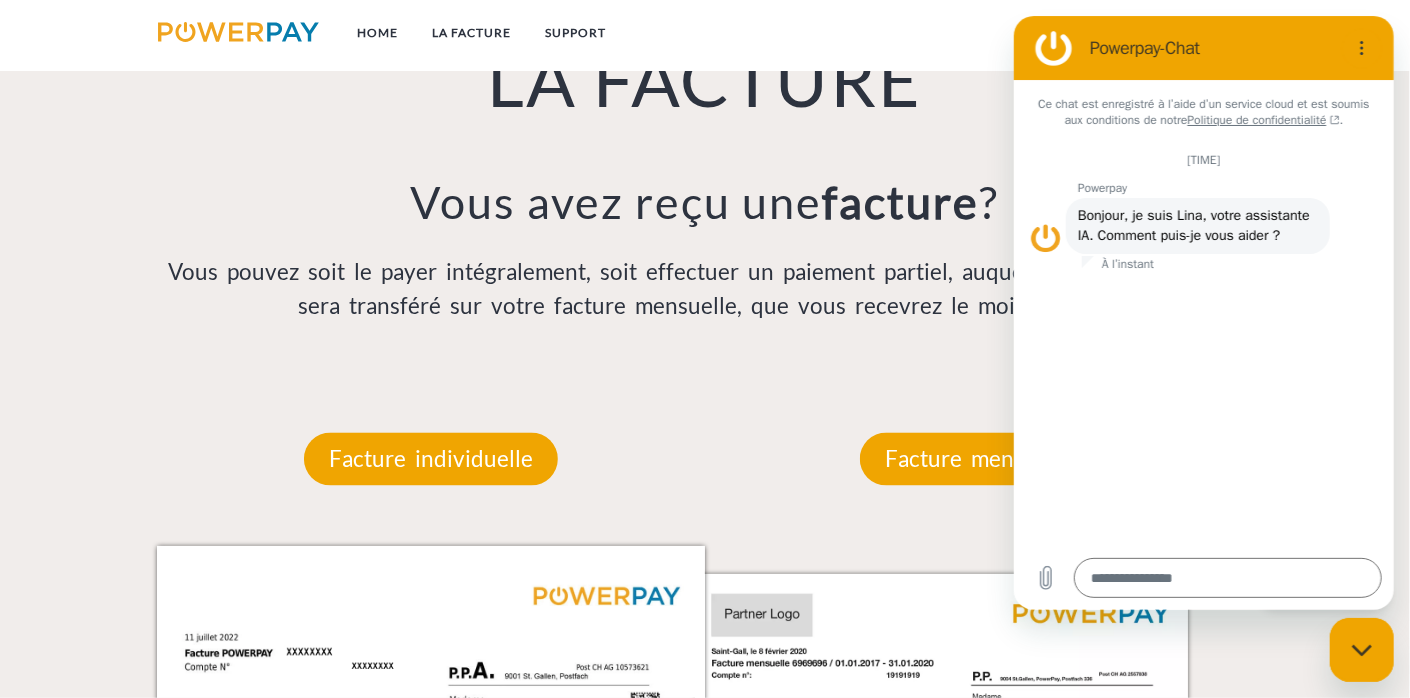 scroll, scrollTop: 1500, scrollLeft: 0, axis: vertical 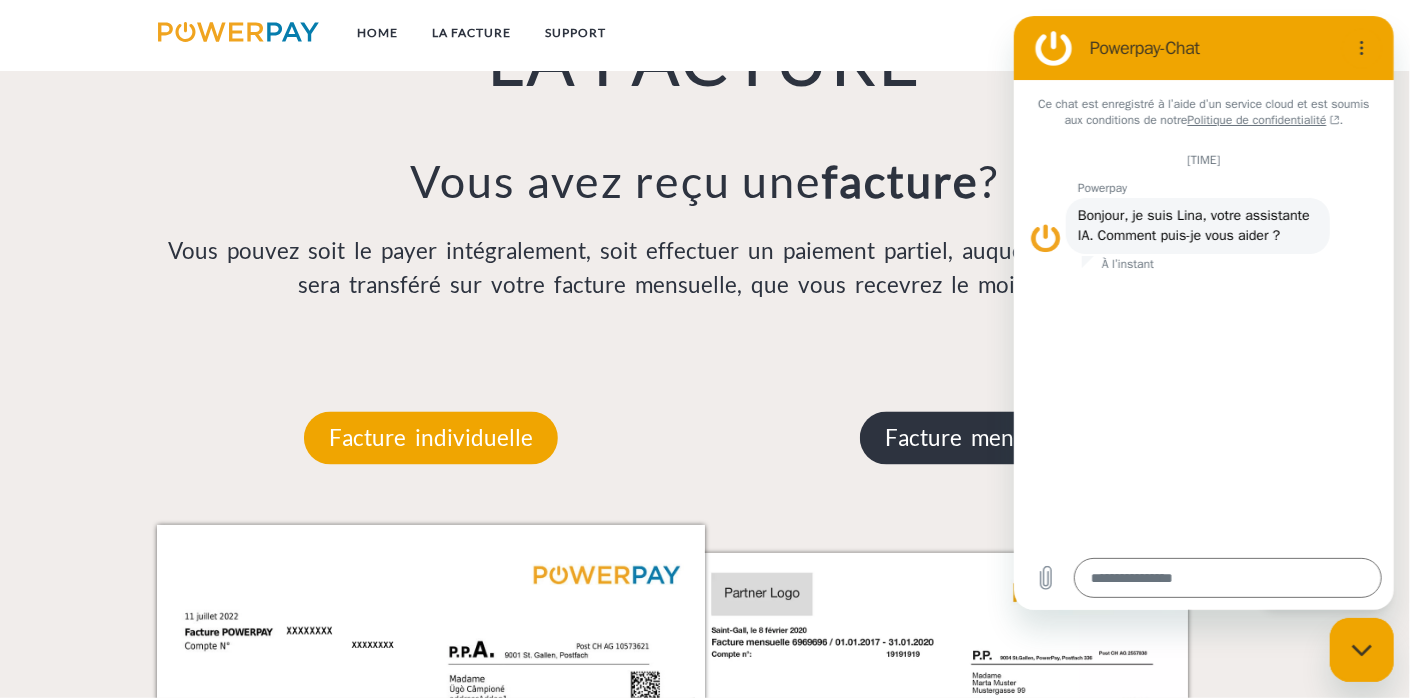 click on "Facture mensuelle" at bounding box center (979, 439) 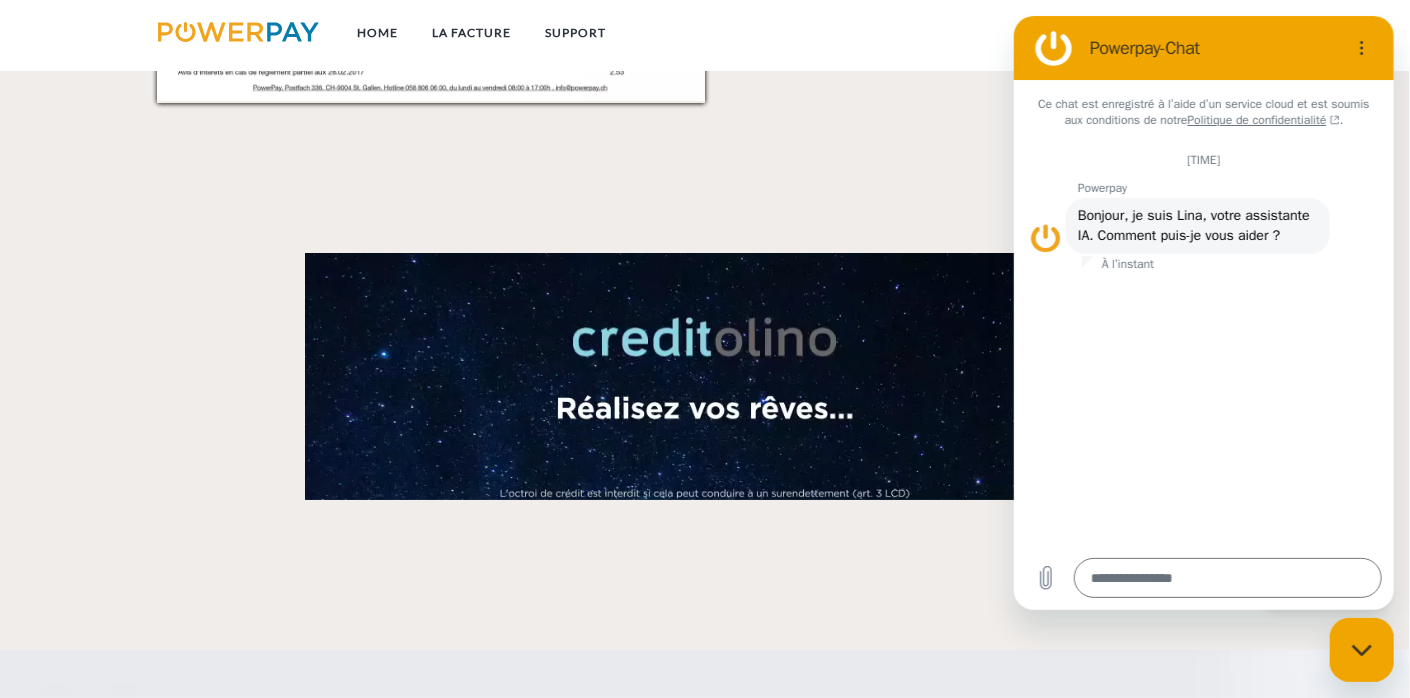 scroll, scrollTop: 2500, scrollLeft: 0, axis: vertical 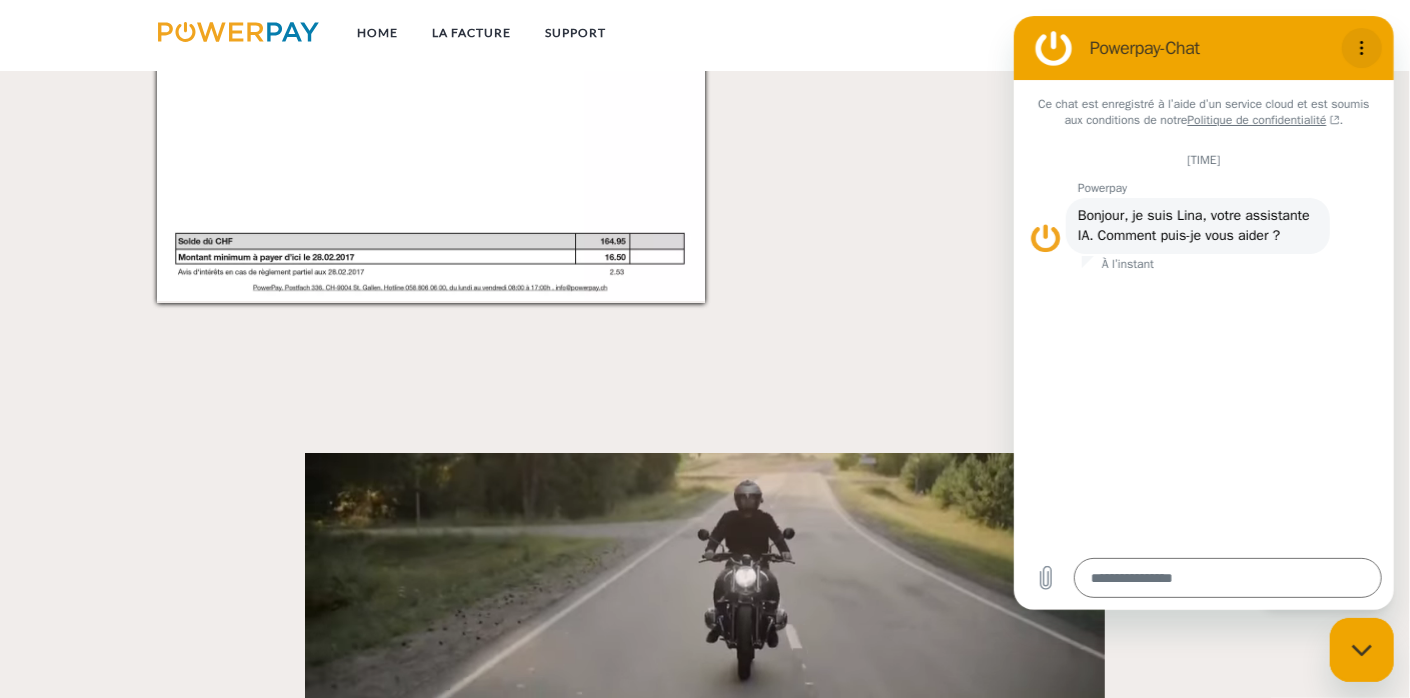 click at bounding box center [1361, 48] 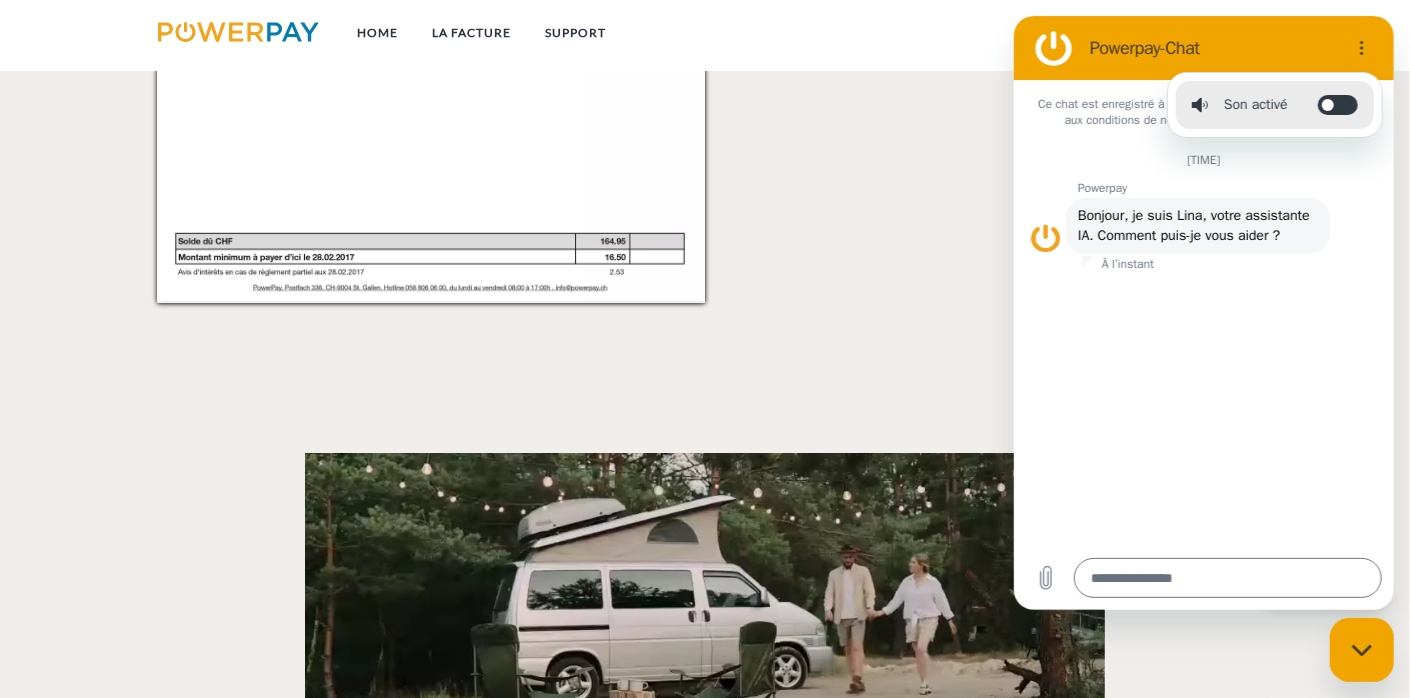 click at bounding box center [1053, 48] 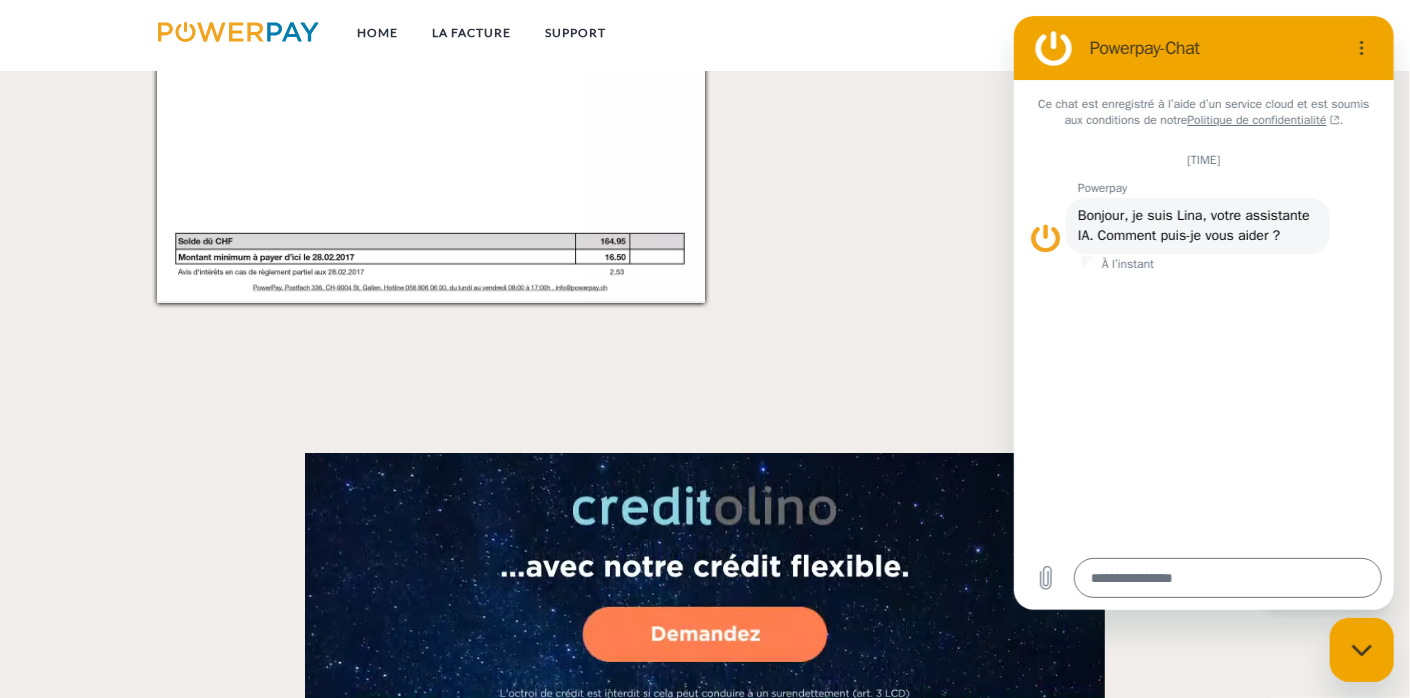 click on "Powerpay-Chat" at bounding box center (1211, 48) 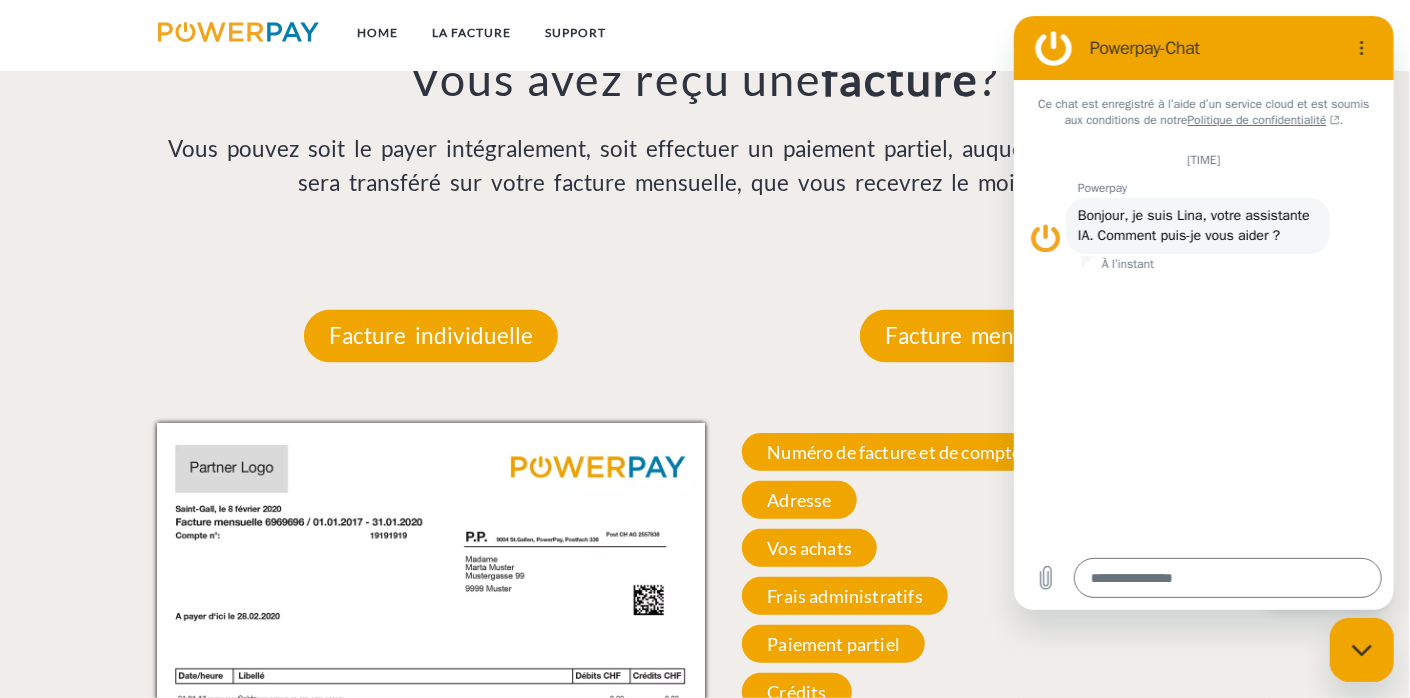 scroll, scrollTop: 1200, scrollLeft: 0, axis: vertical 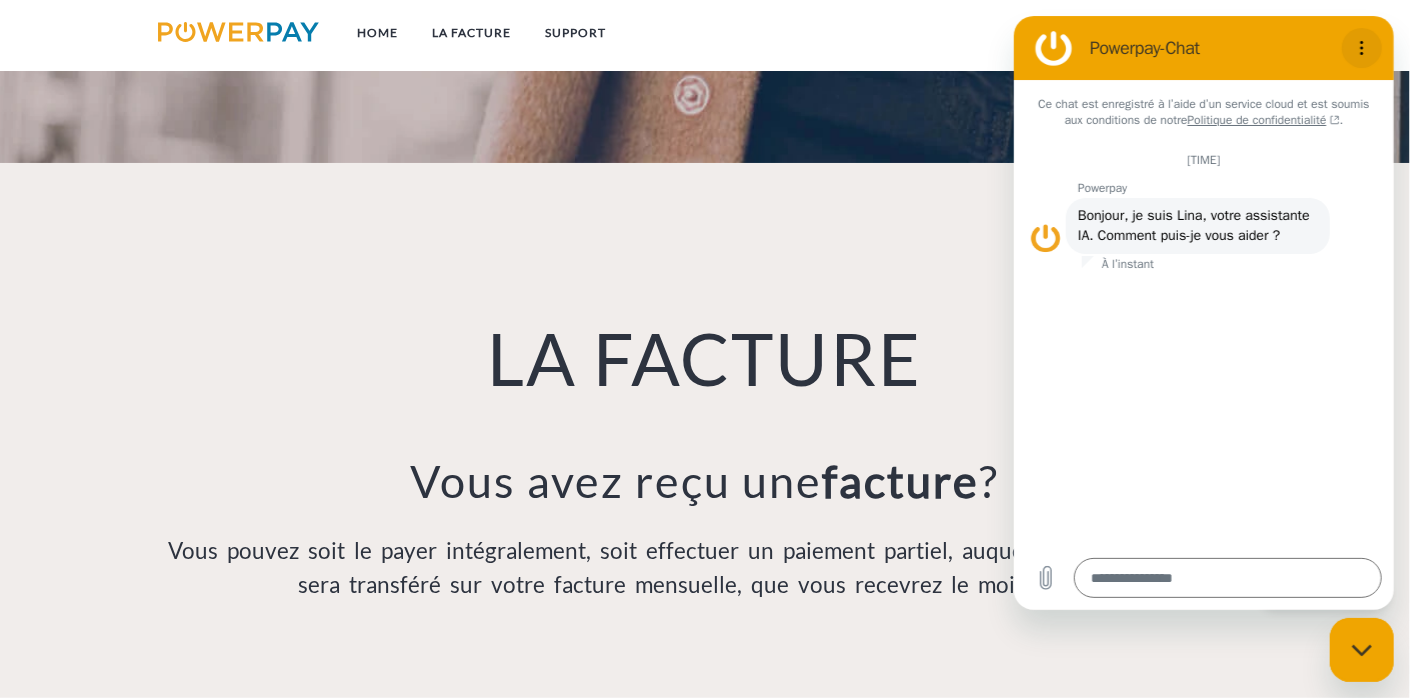 click 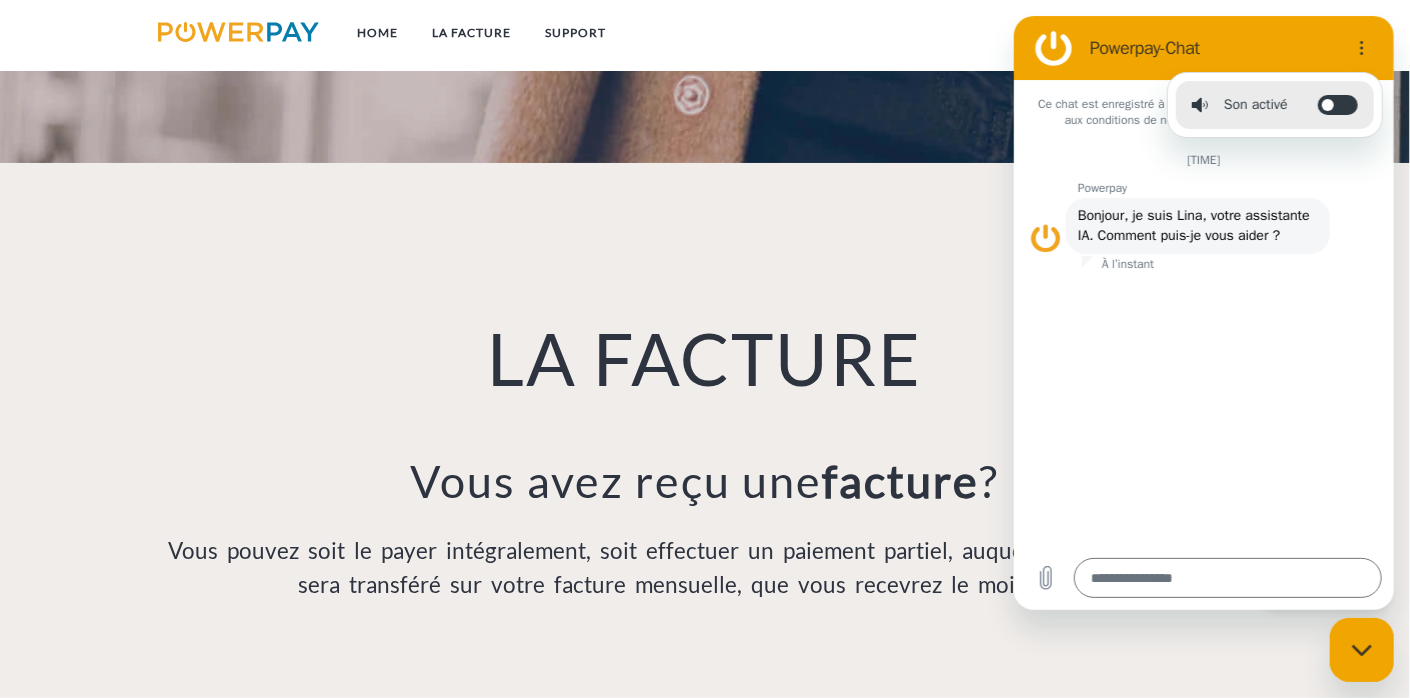 click on "Son activé Activer/désactiver les notifications sonores" at bounding box center [1274, 105] 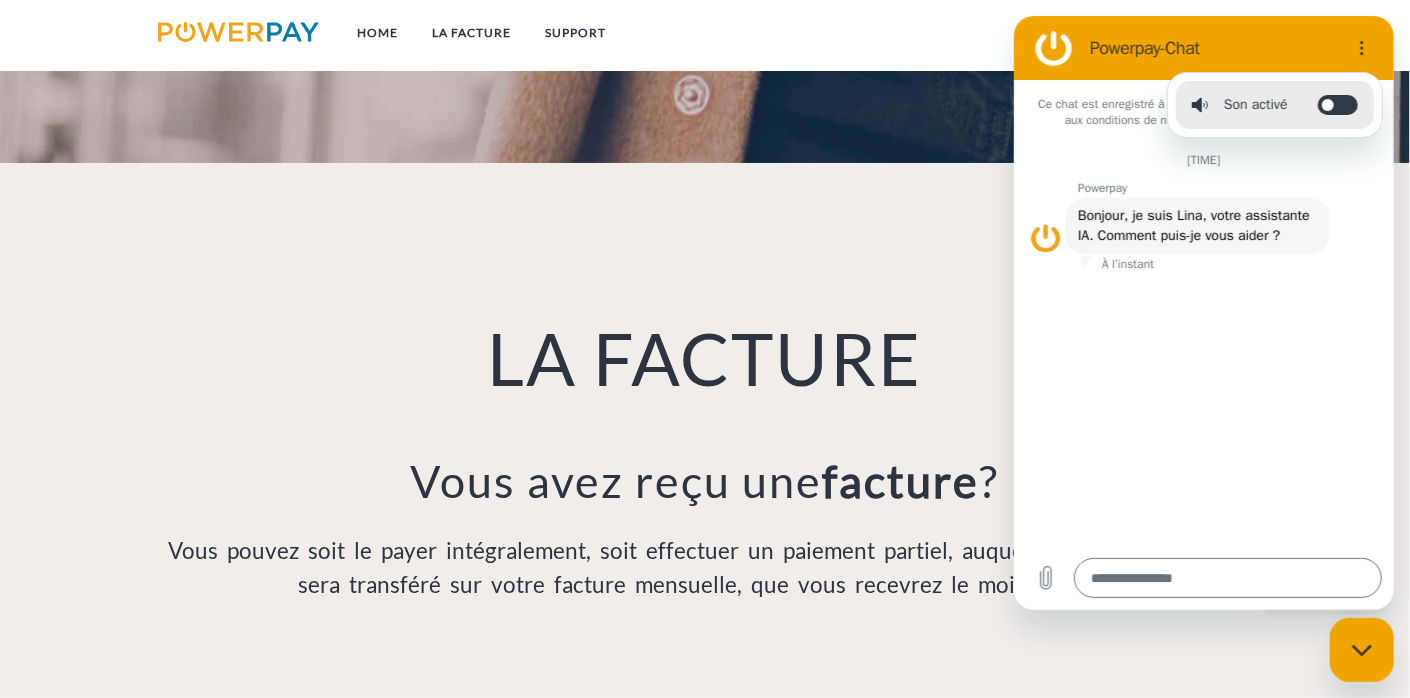 type on "*" 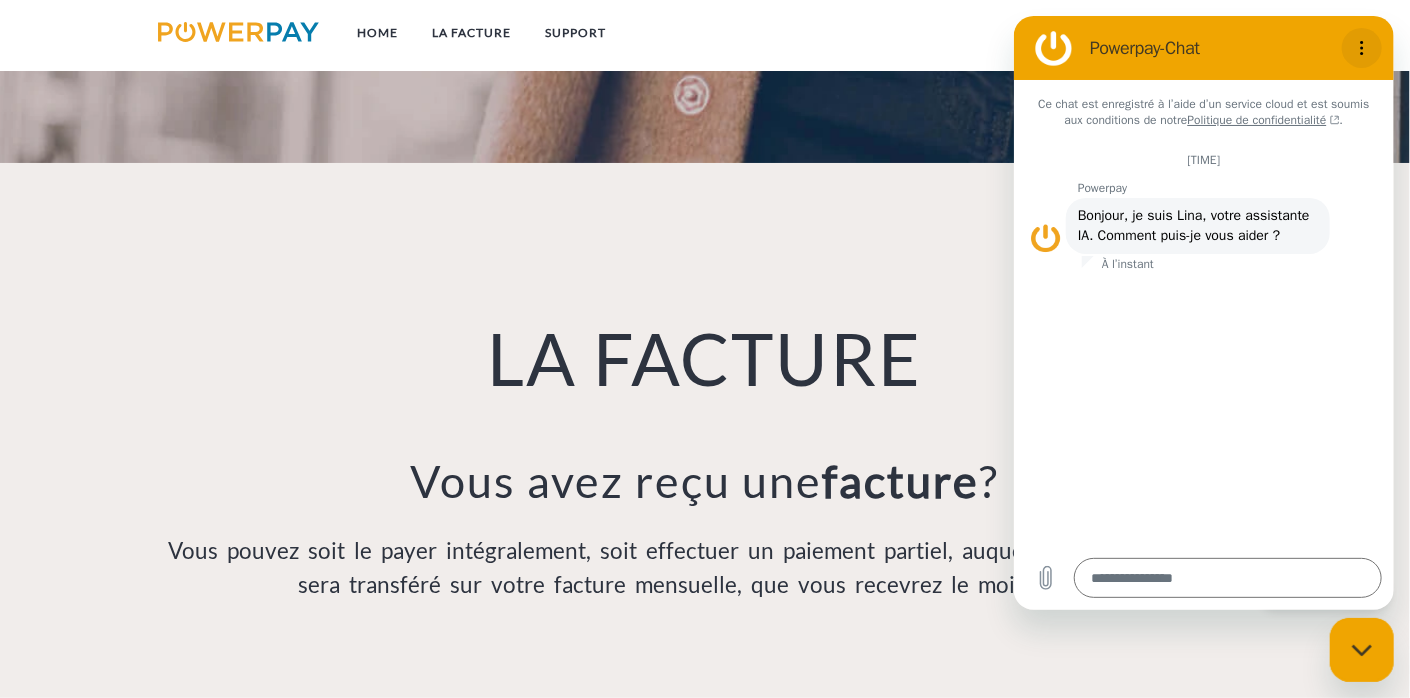 click on "Powerpay-Chat" at bounding box center (1203, 48) 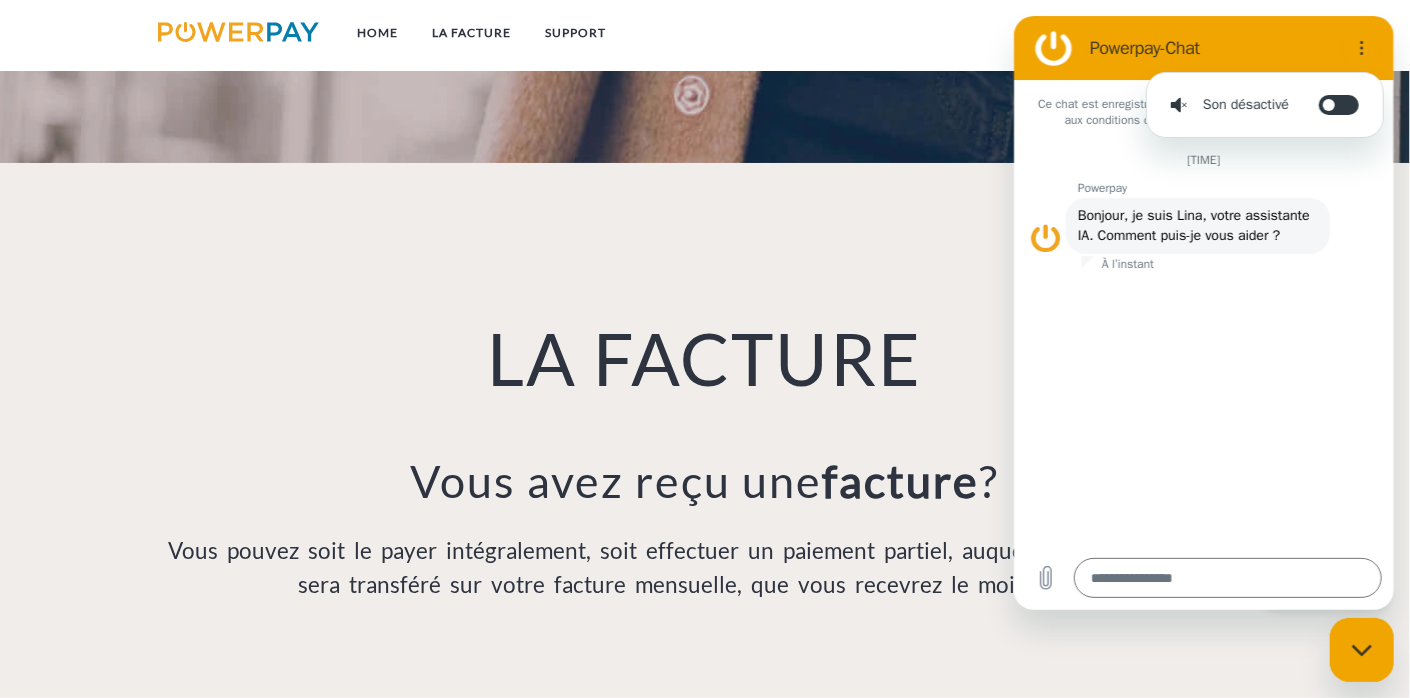 click on "Powerpay-Chat" at bounding box center (1211, 48) 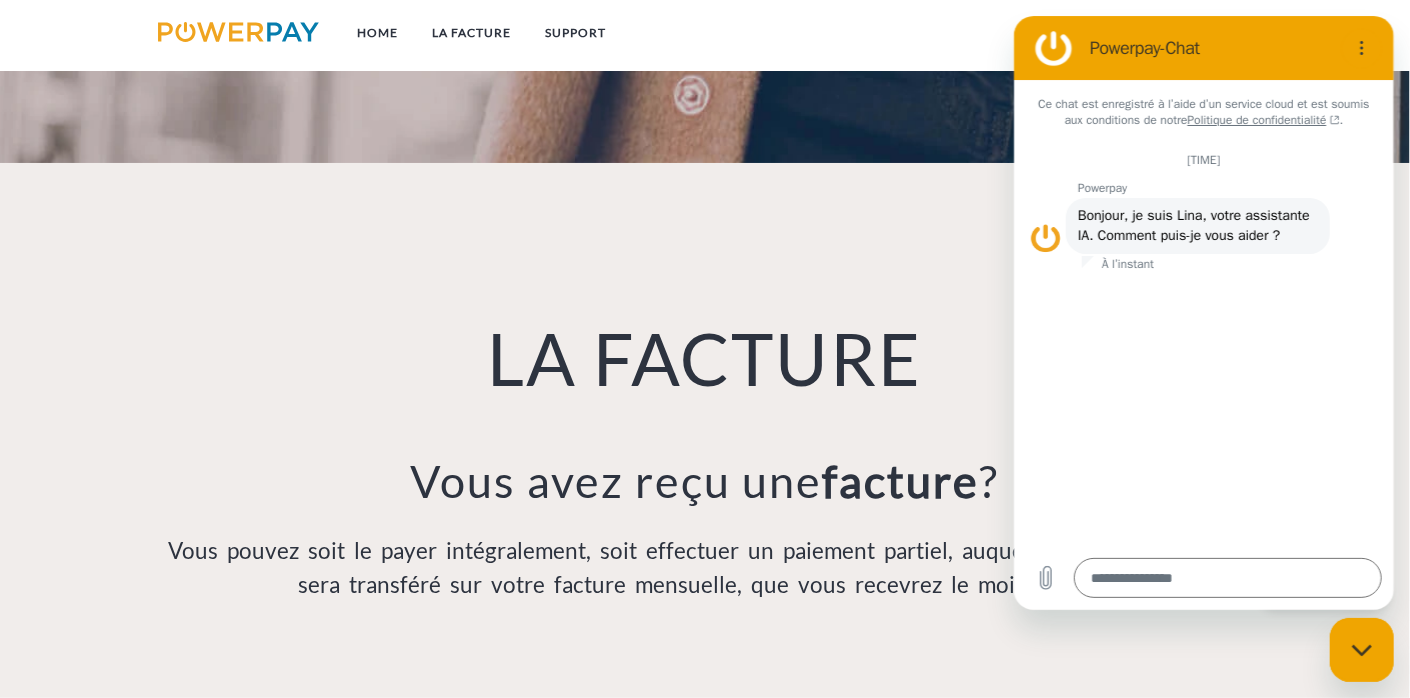 click on "Powerpay-Chat" at bounding box center [1203, 48] 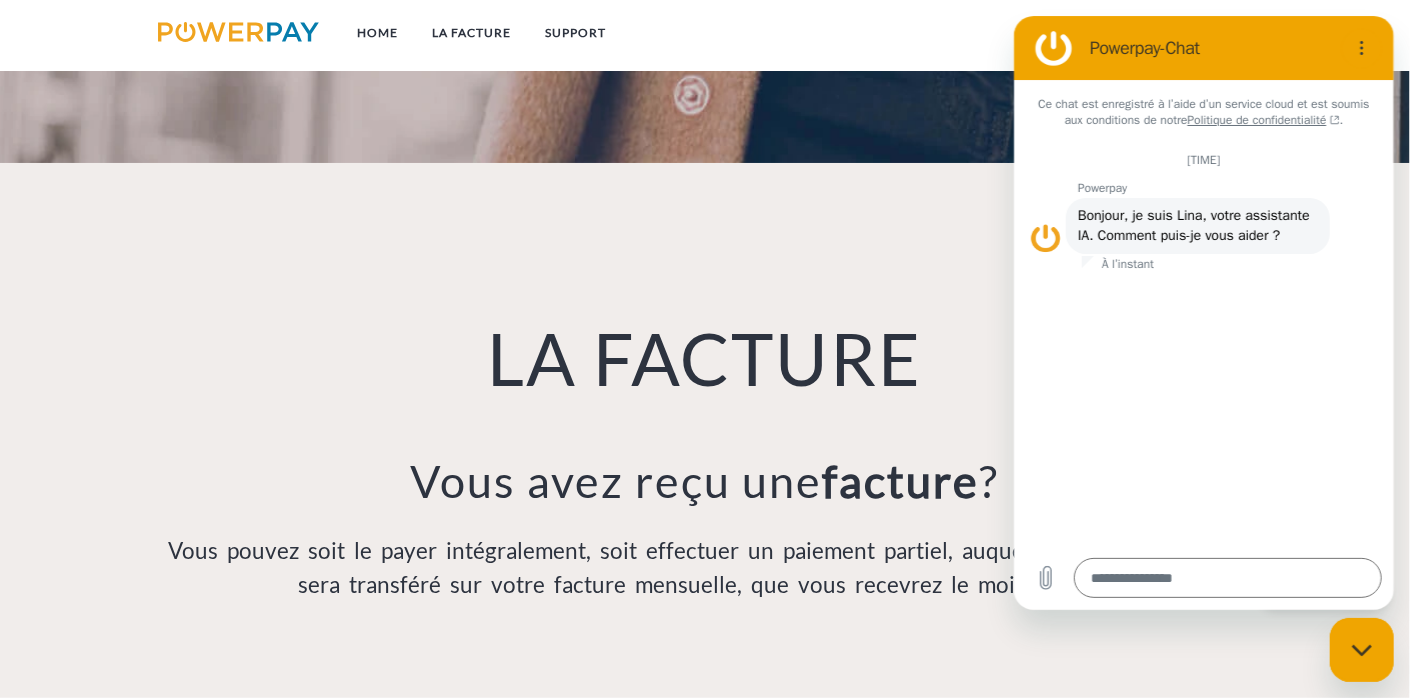 click at bounding box center [1053, 48] 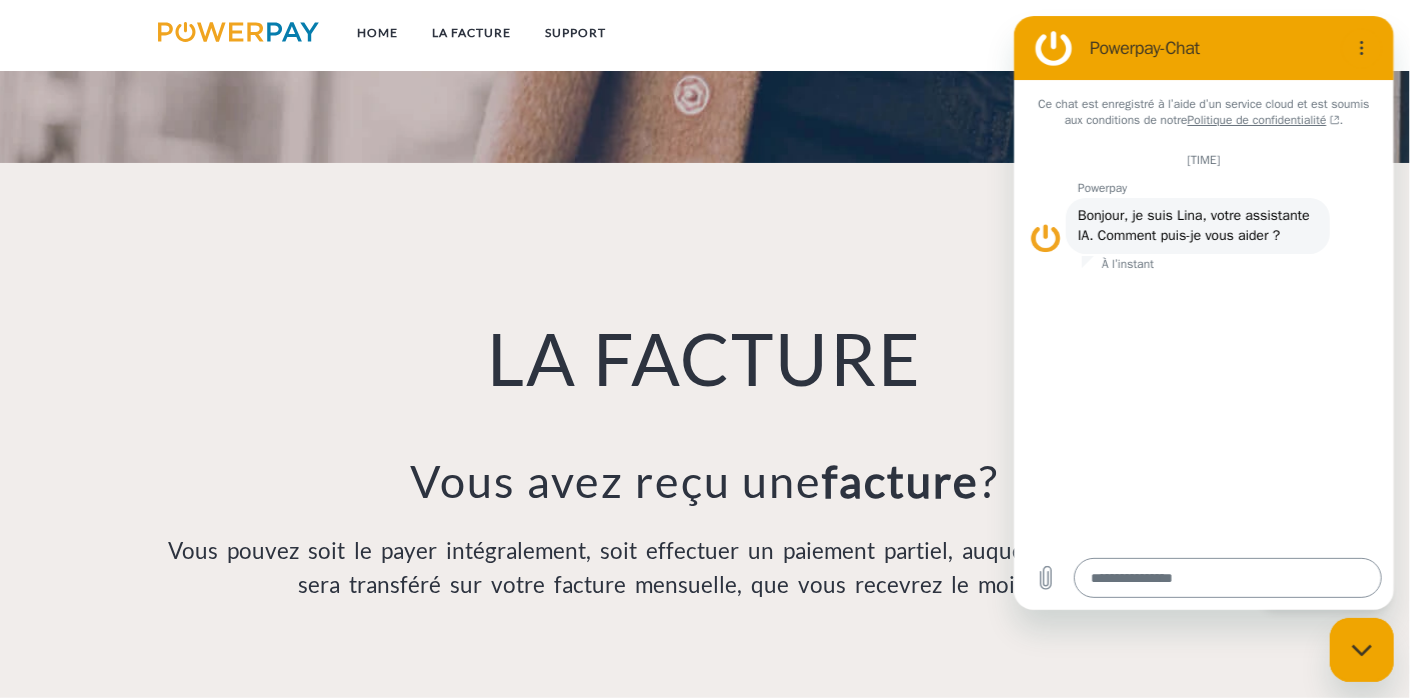 click at bounding box center (1227, 578) 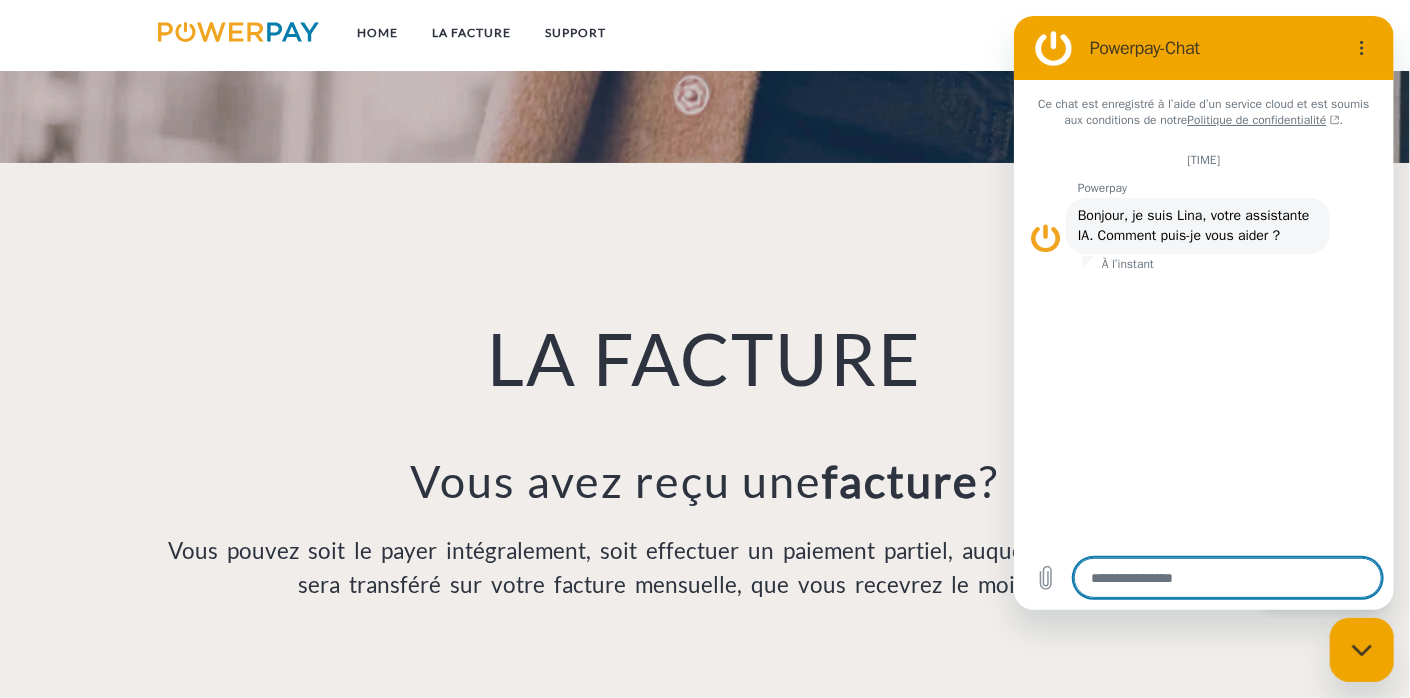 type on "*" 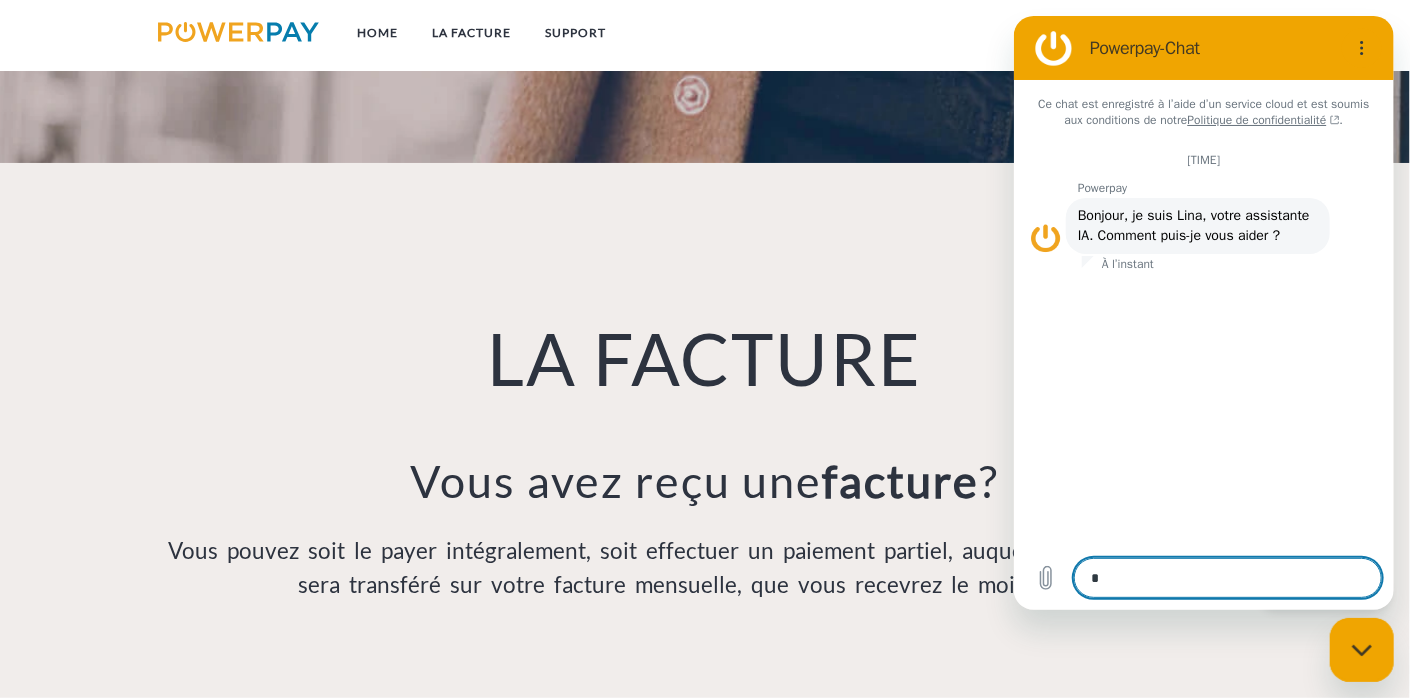 type on "*" 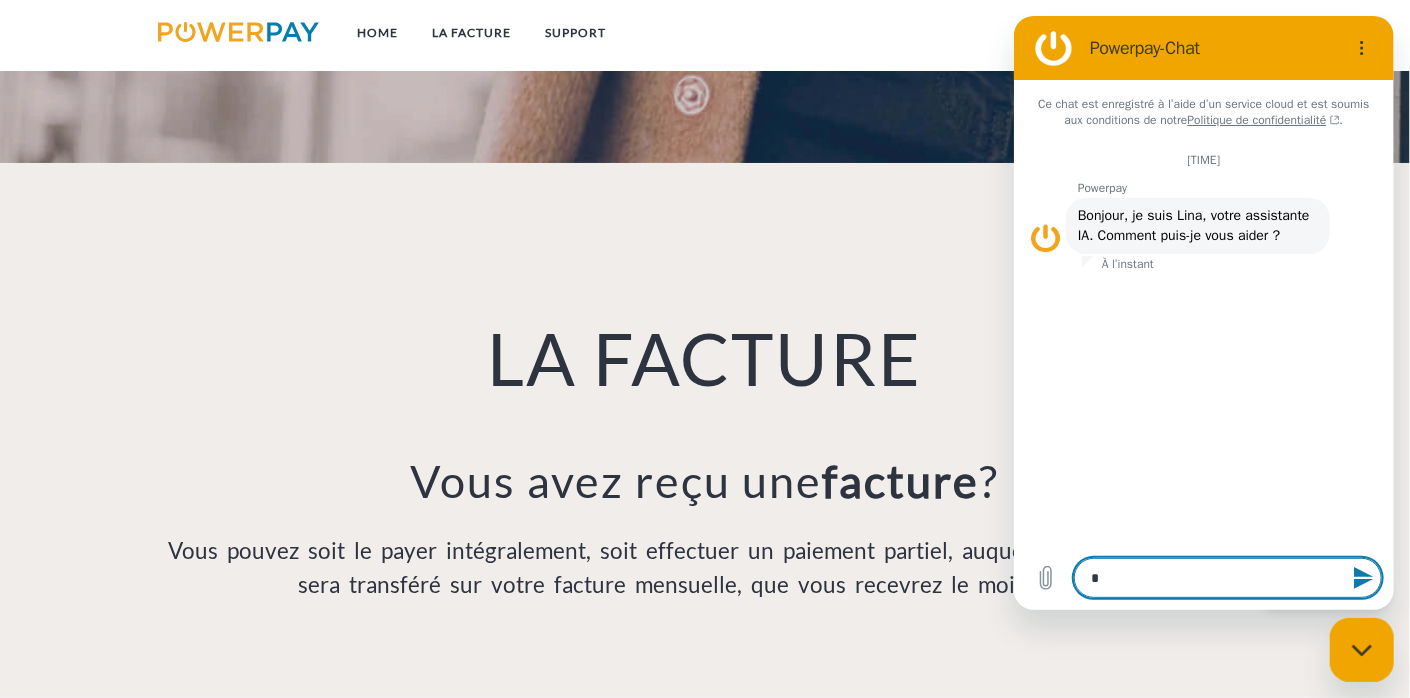 type on "**" 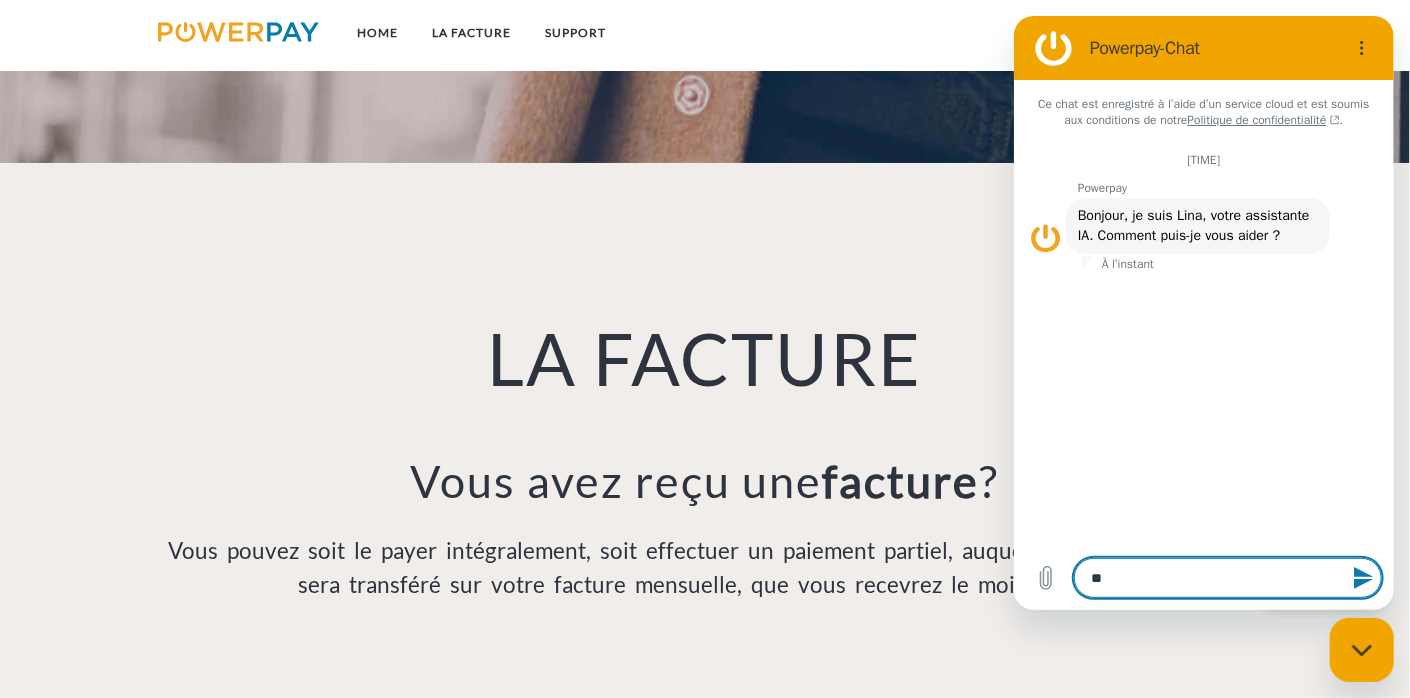 type on "**" 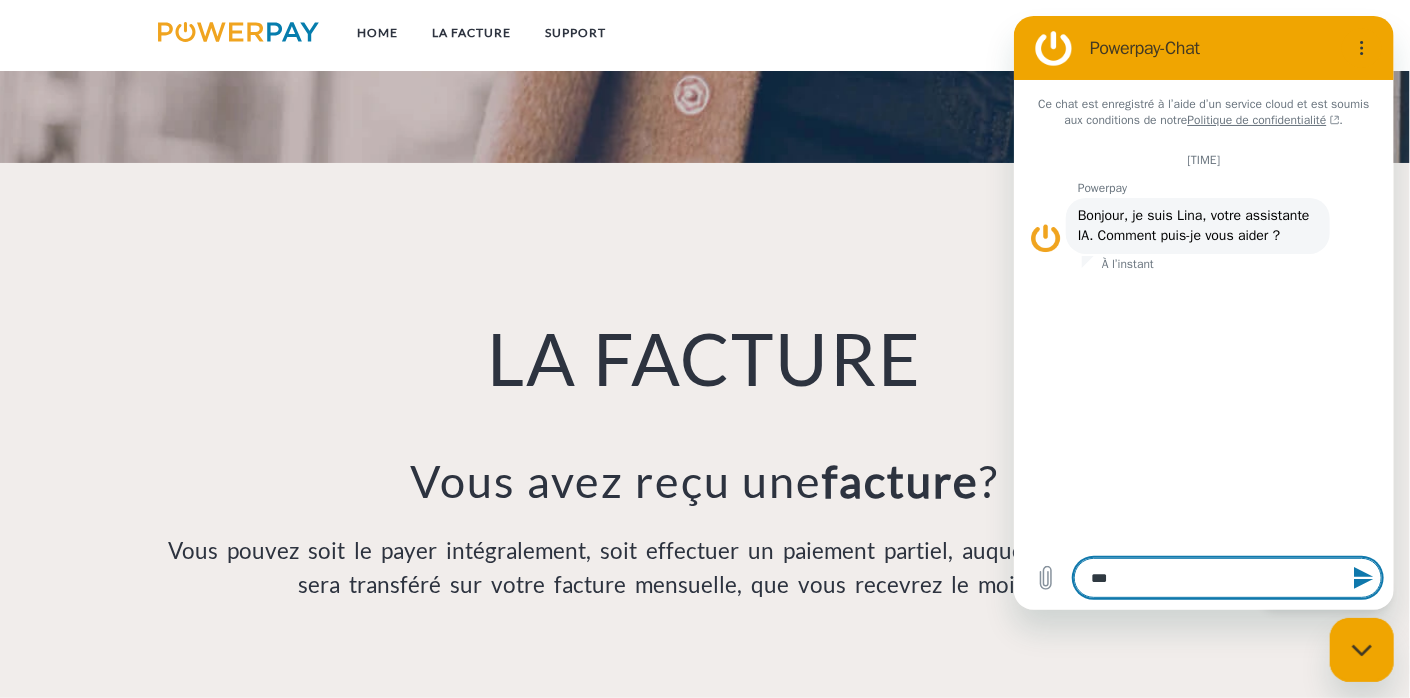 type on "*" 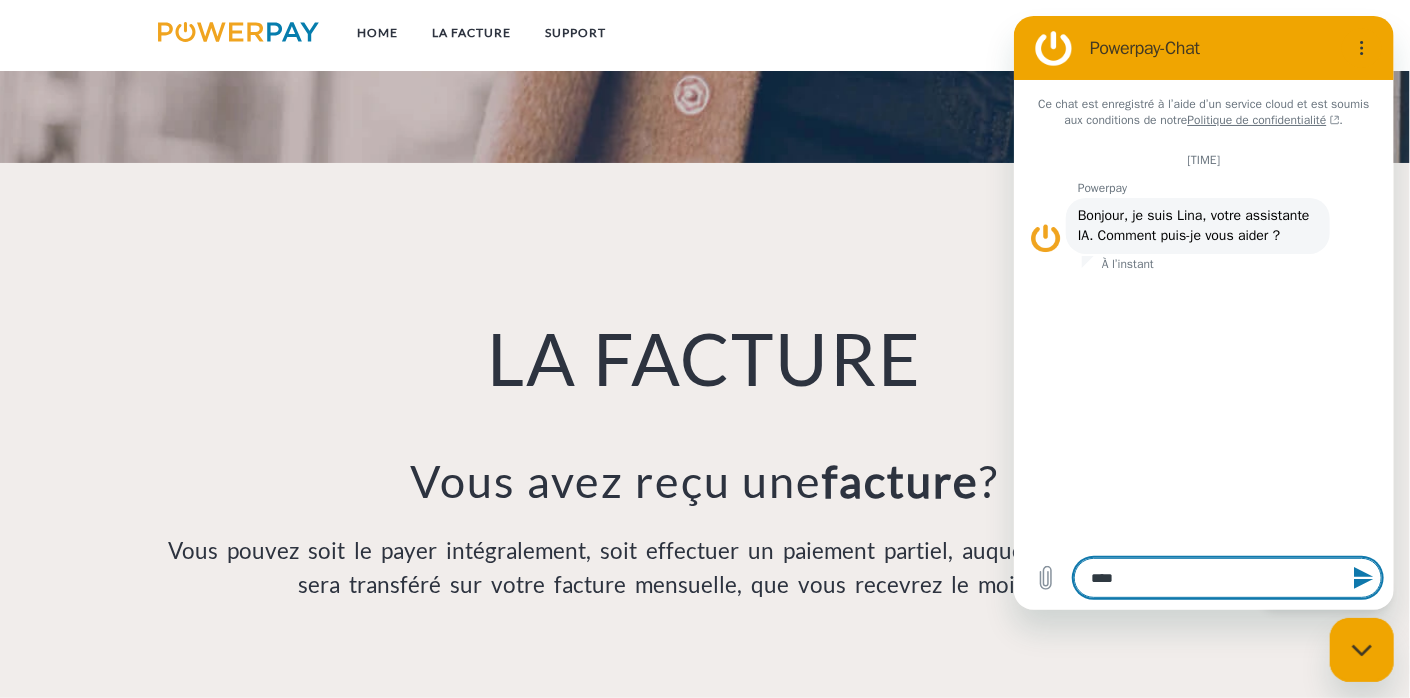 type on "*****" 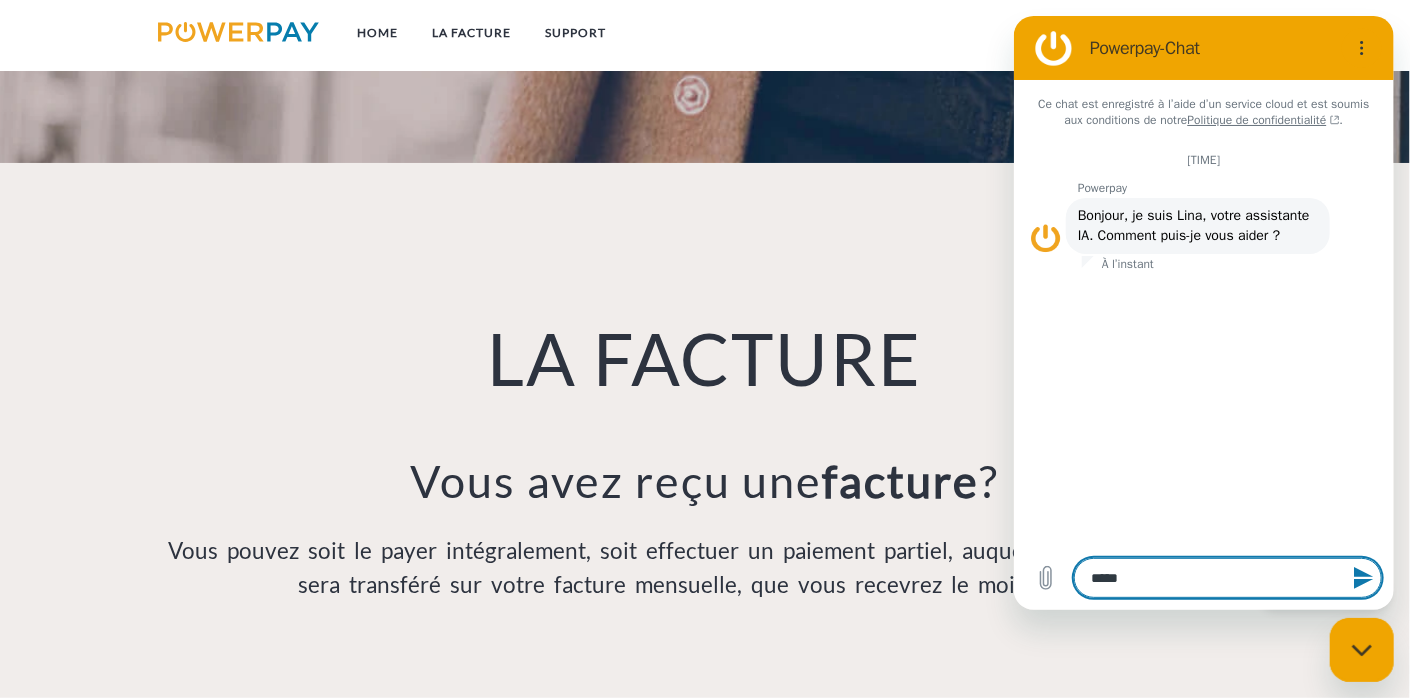 type on "*****" 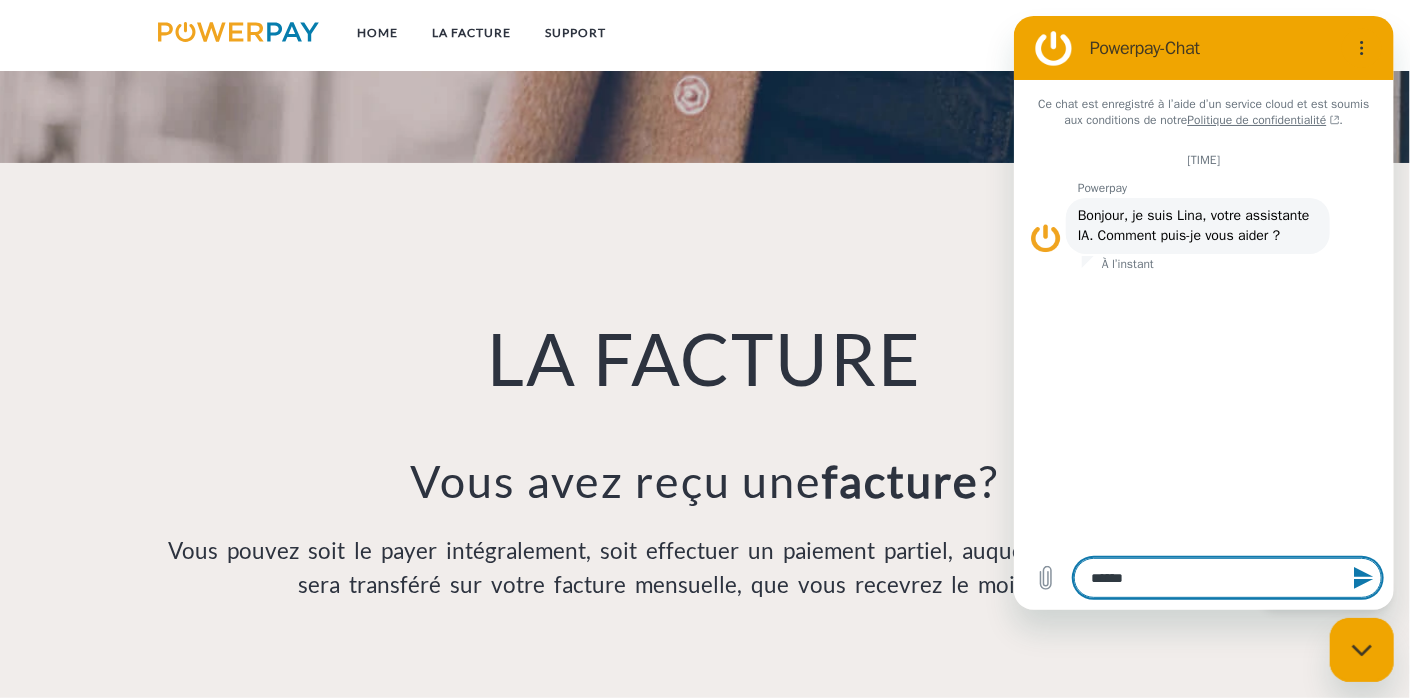 type on "*******" 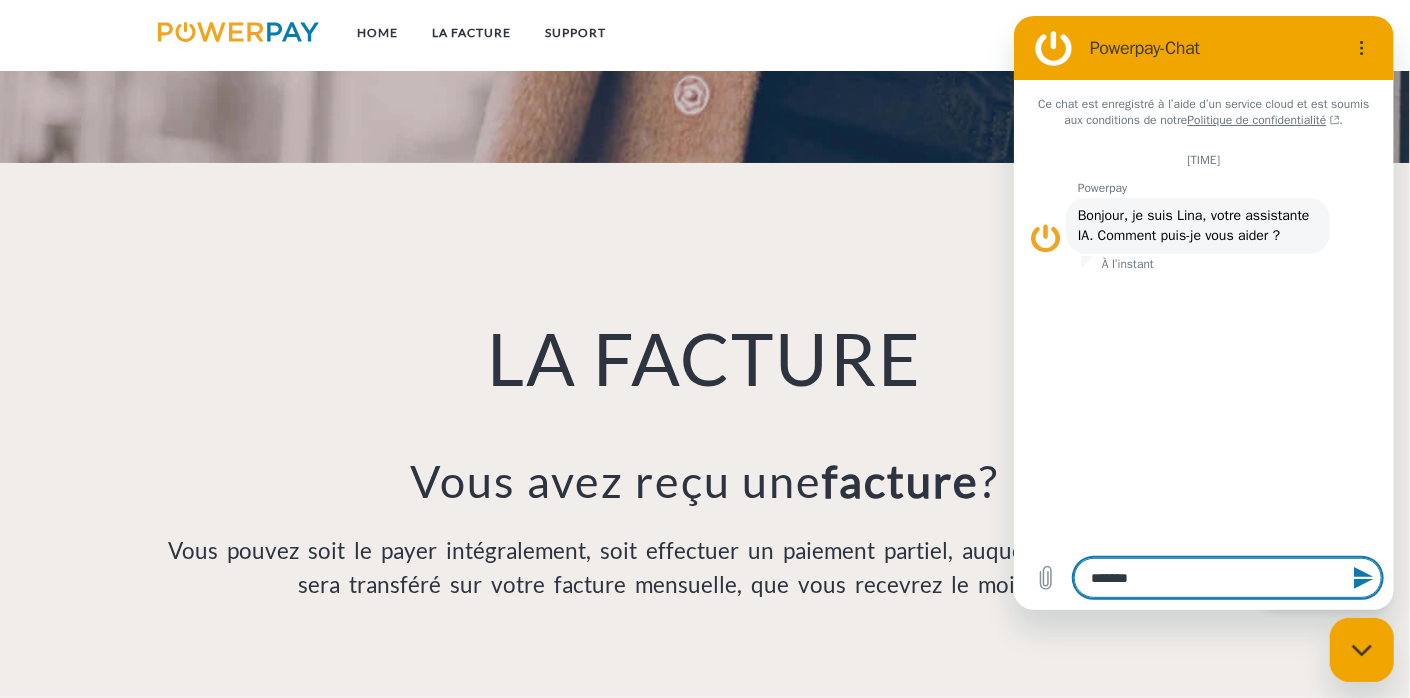 type on "********" 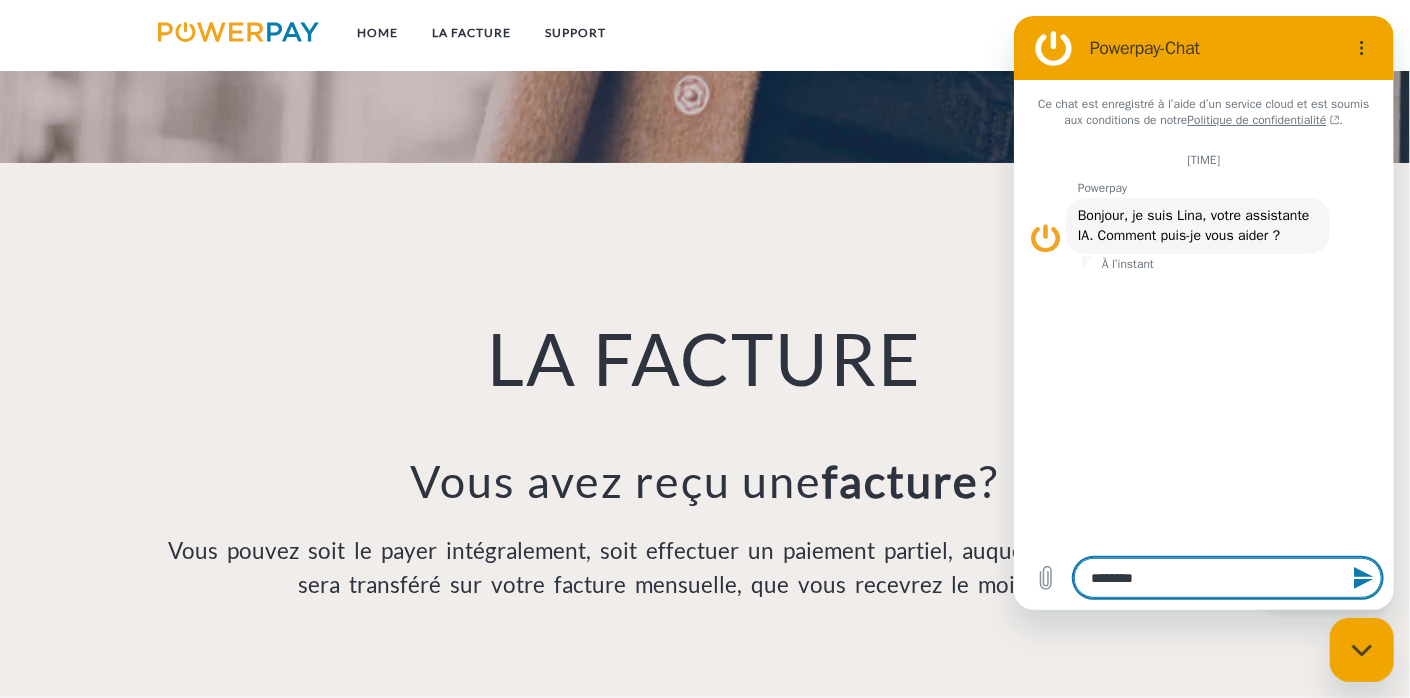 type on "*" 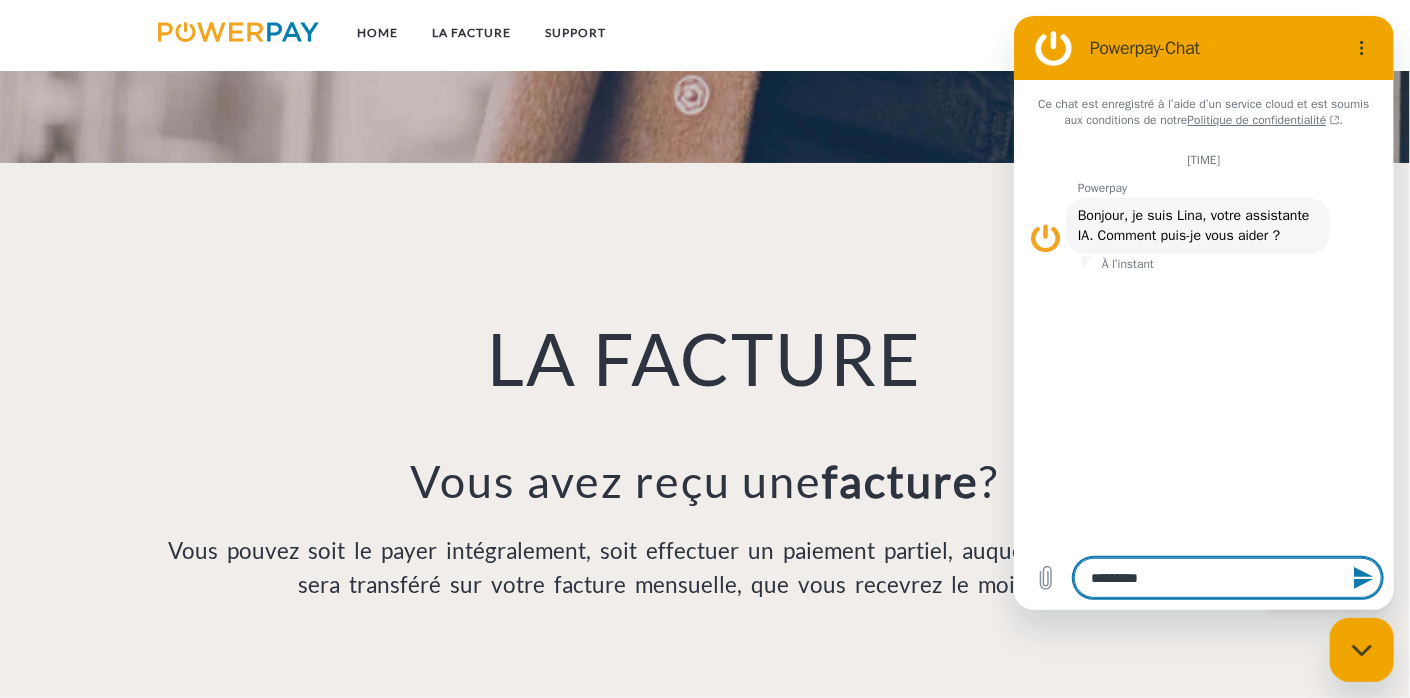 type on "**********" 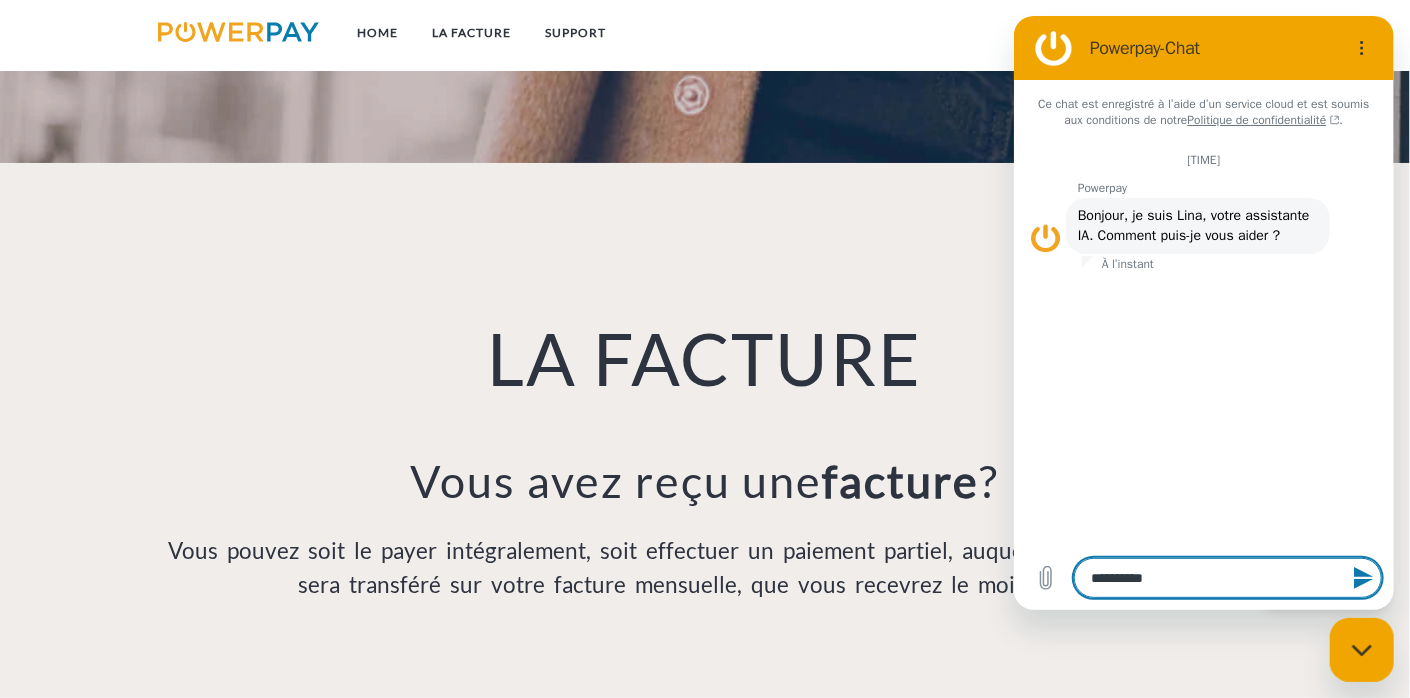 type on "**********" 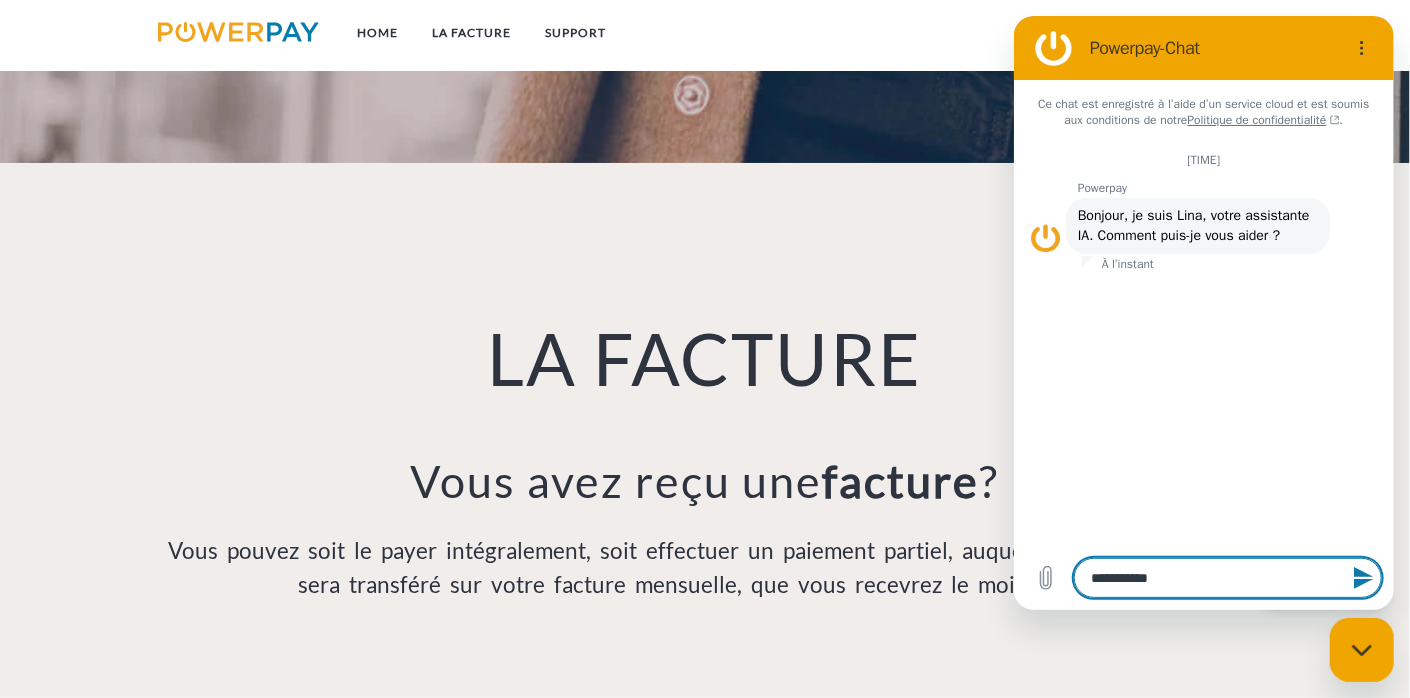 type on "**********" 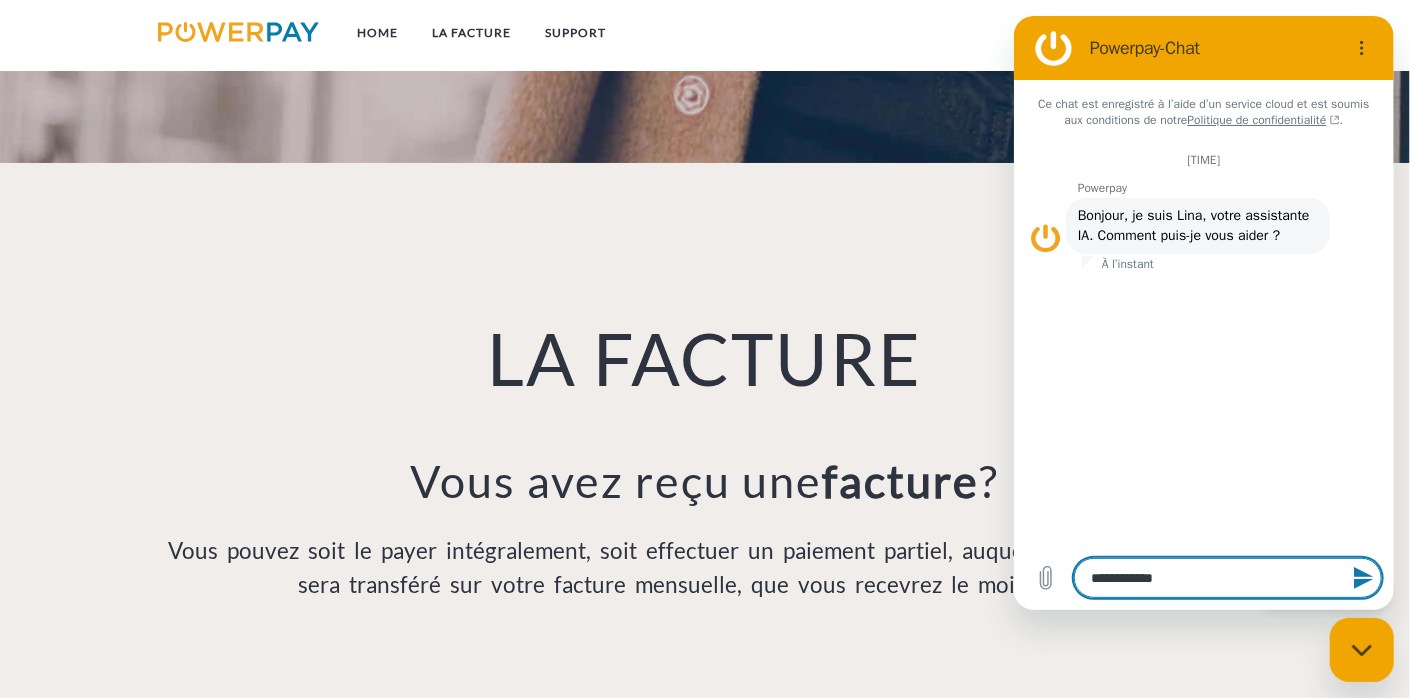 type on "*" 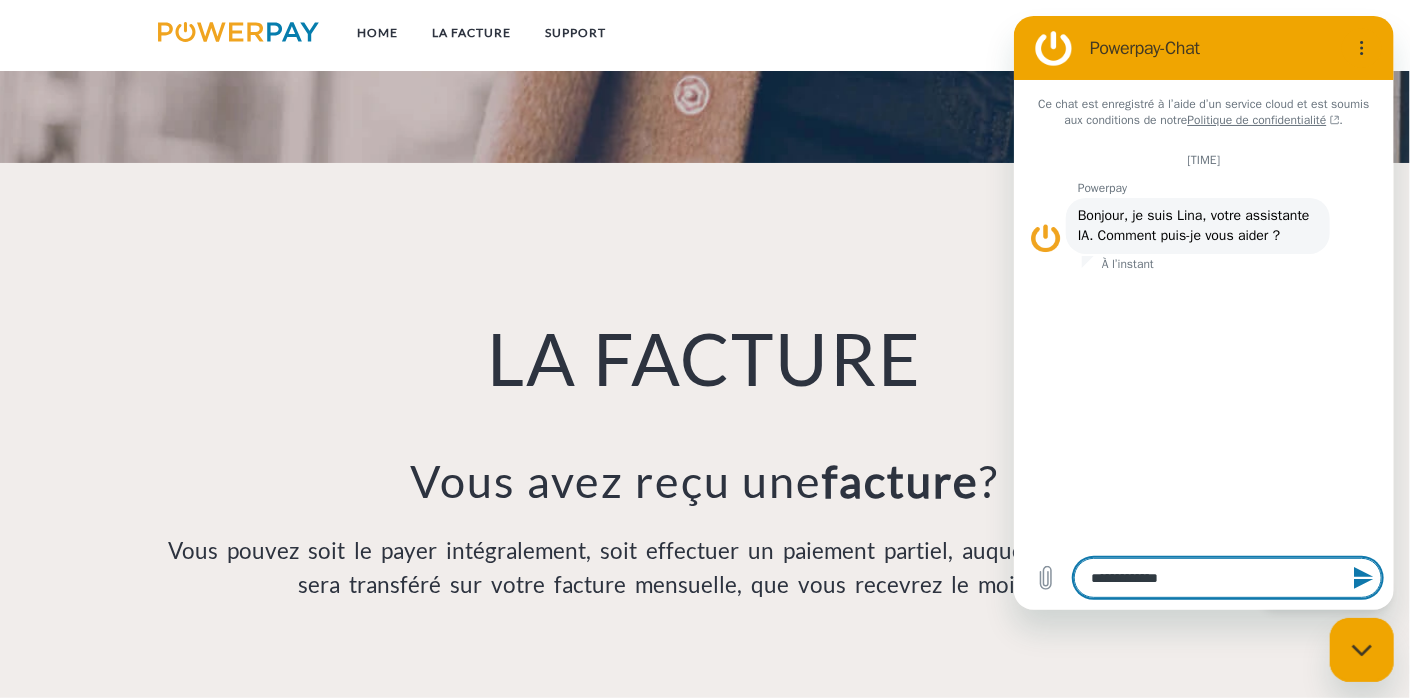 type on "*" 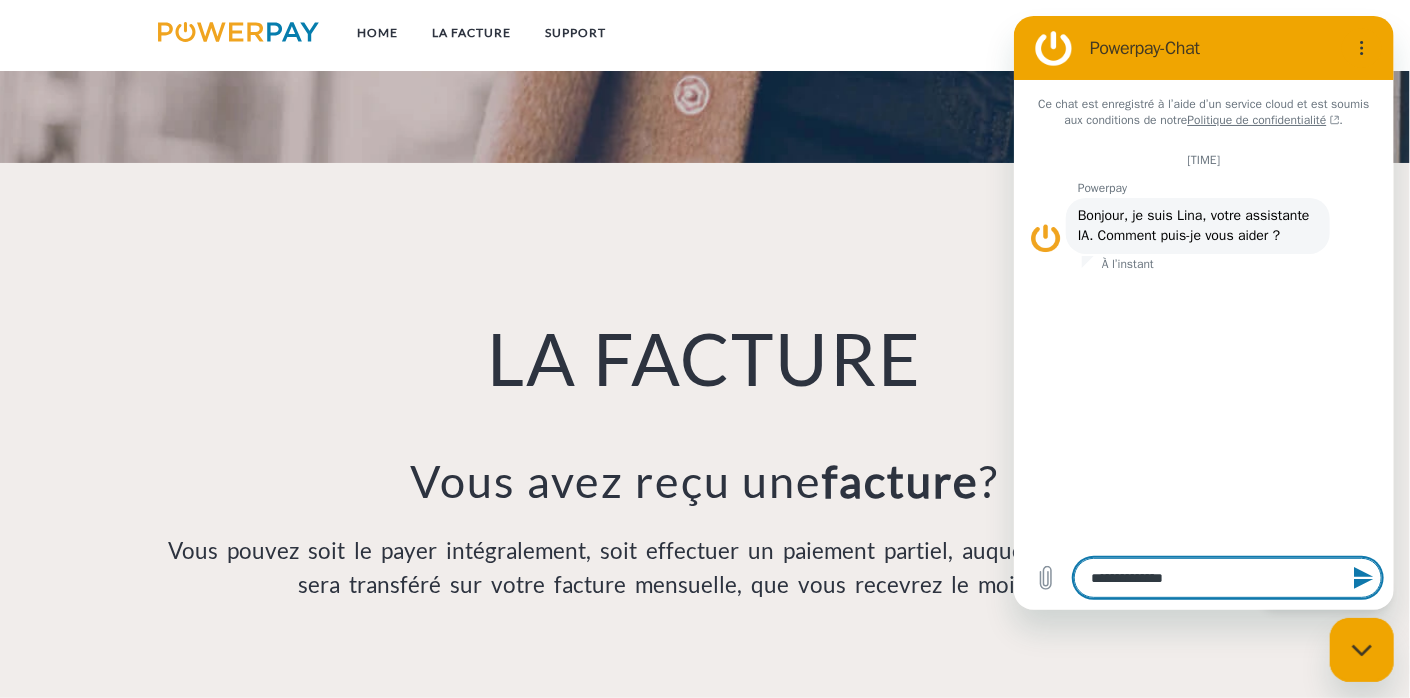 type on "**********" 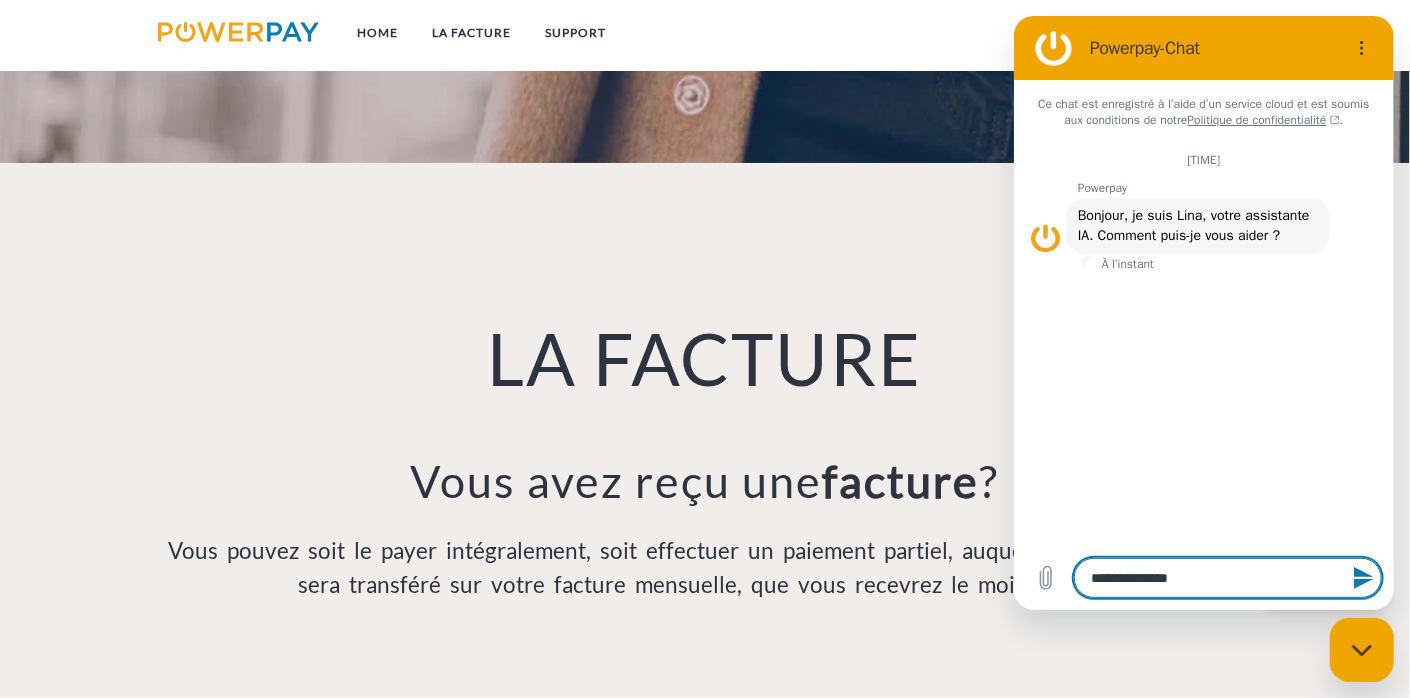 type on "**********" 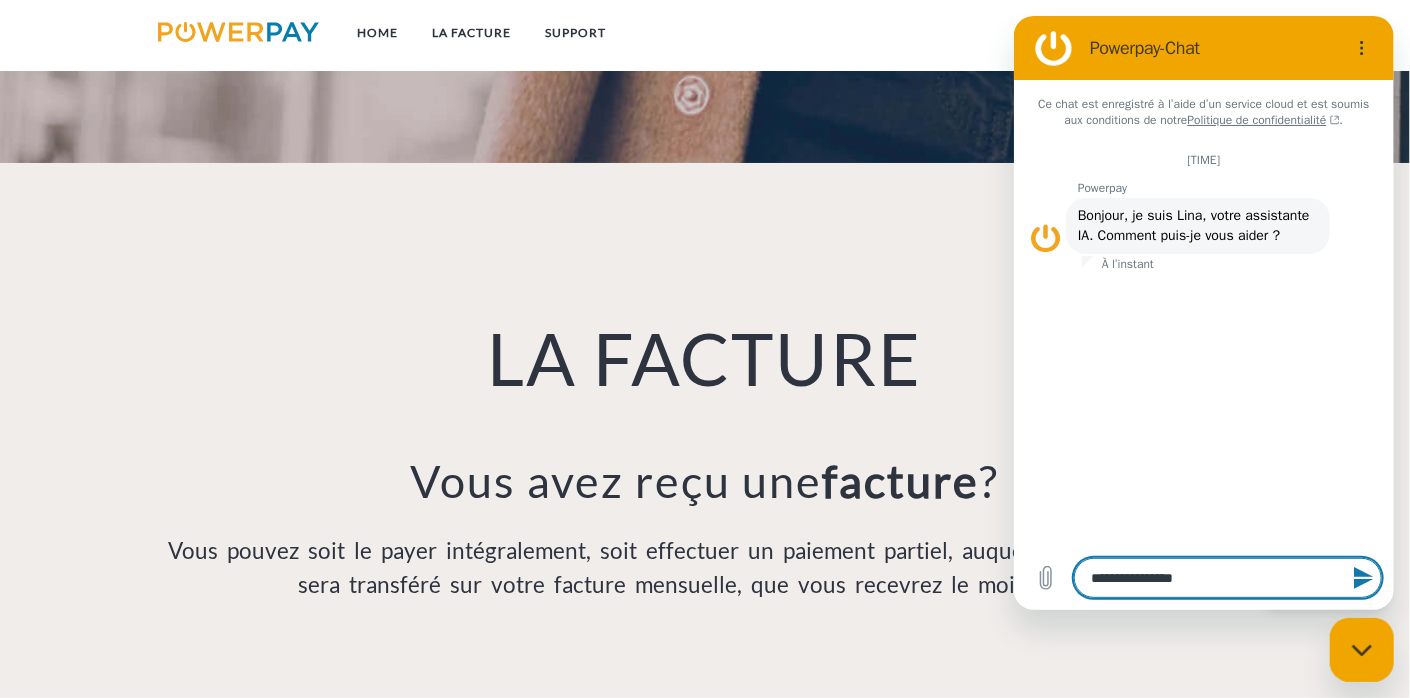 type on "**********" 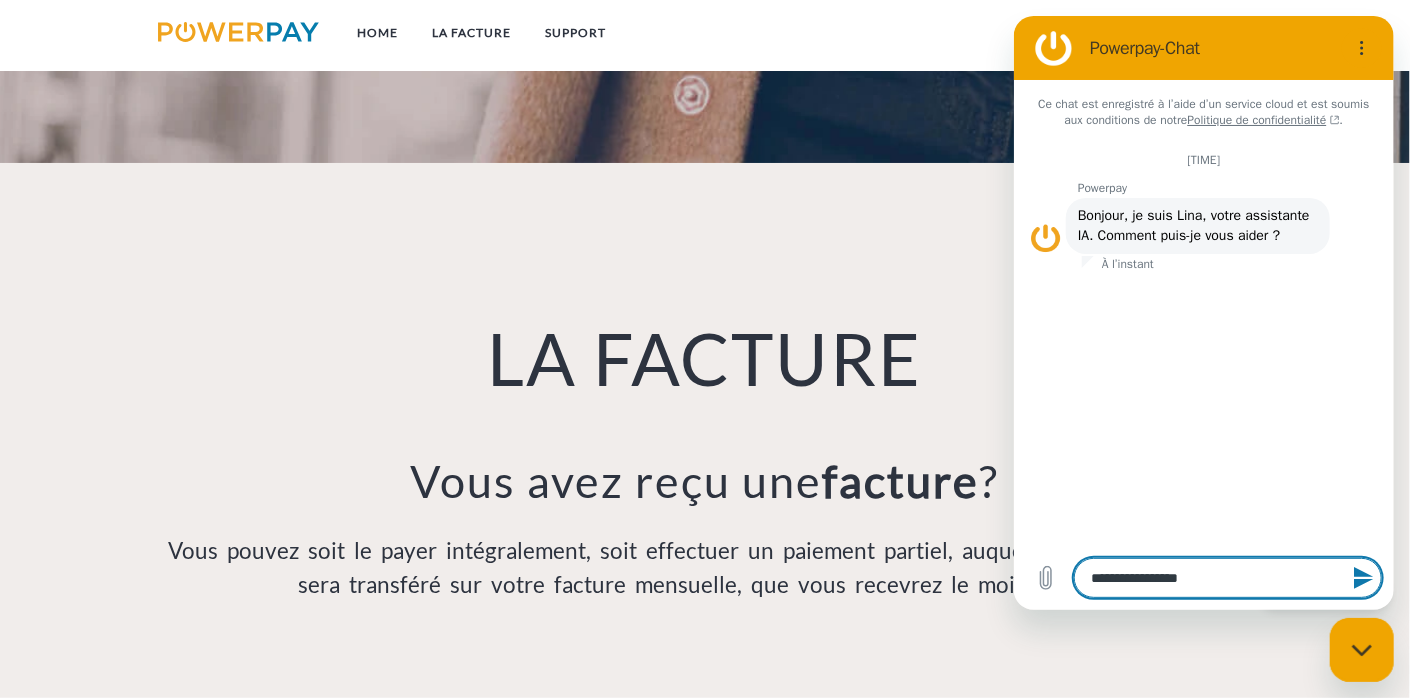 type on "**********" 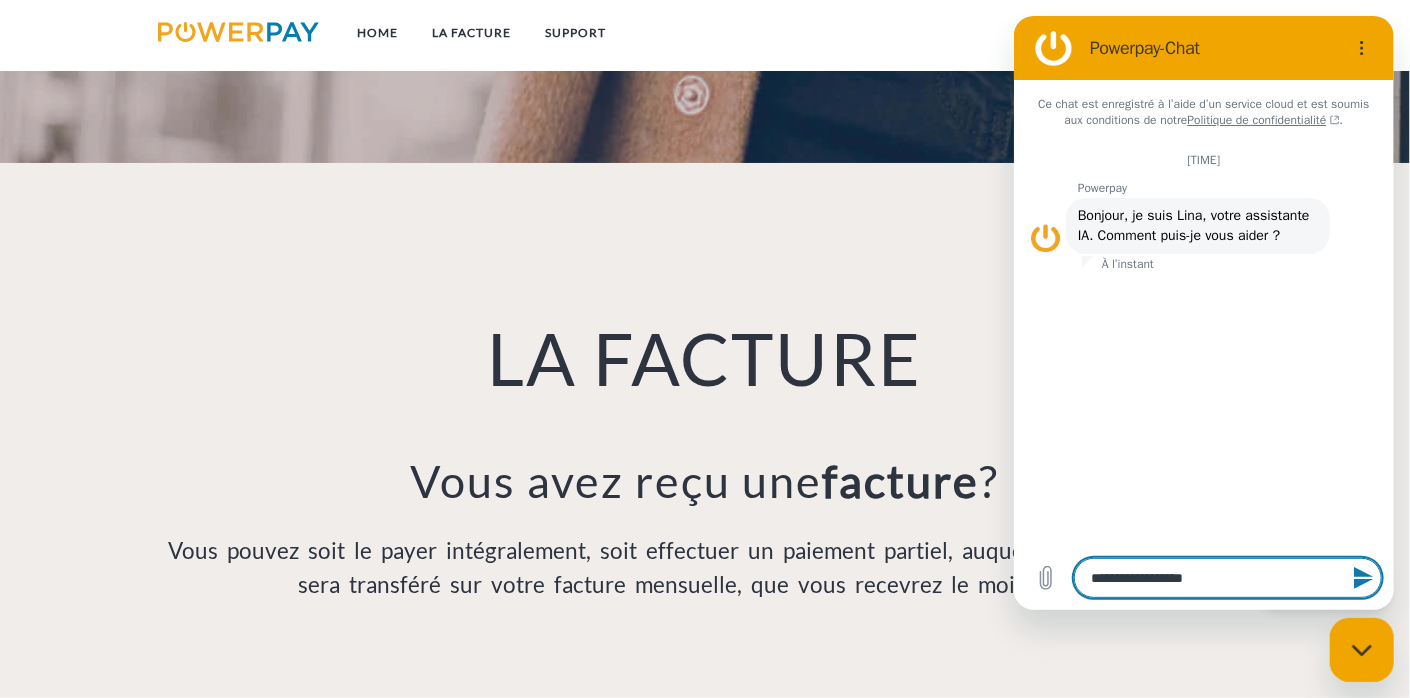 type on "**********" 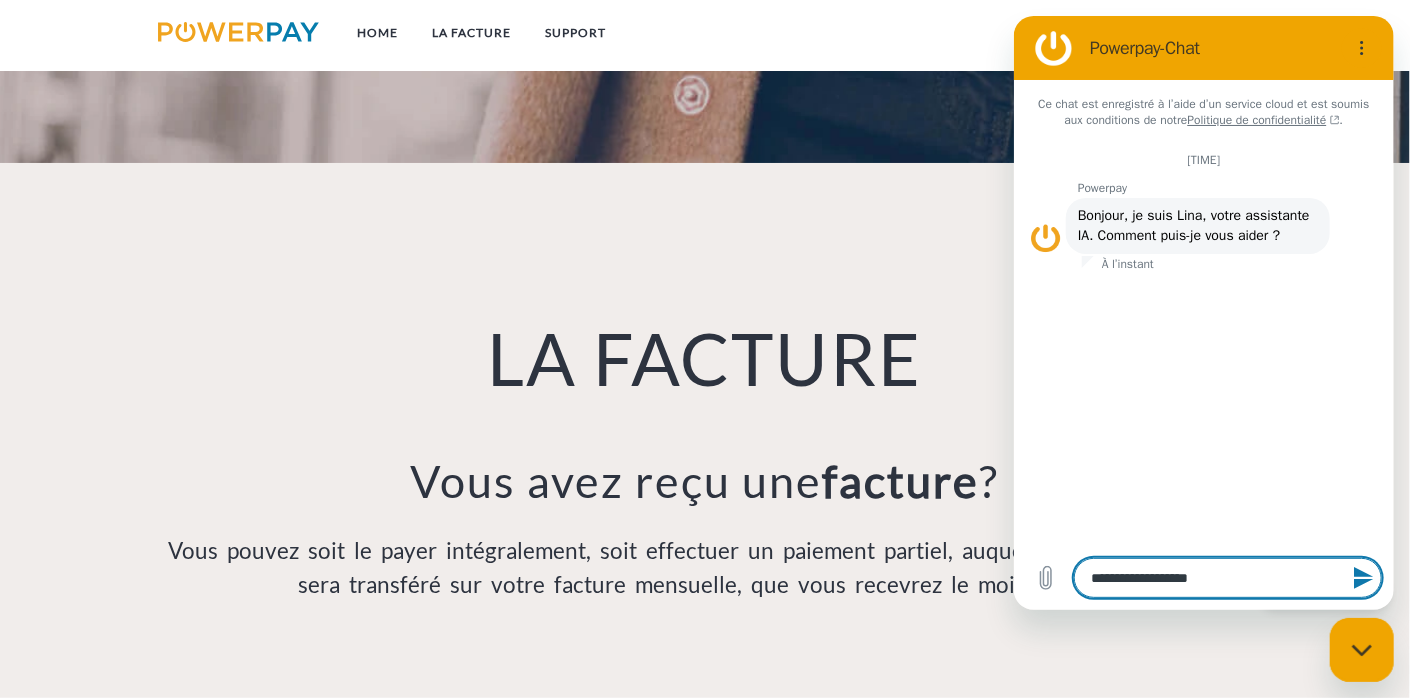 type on "*" 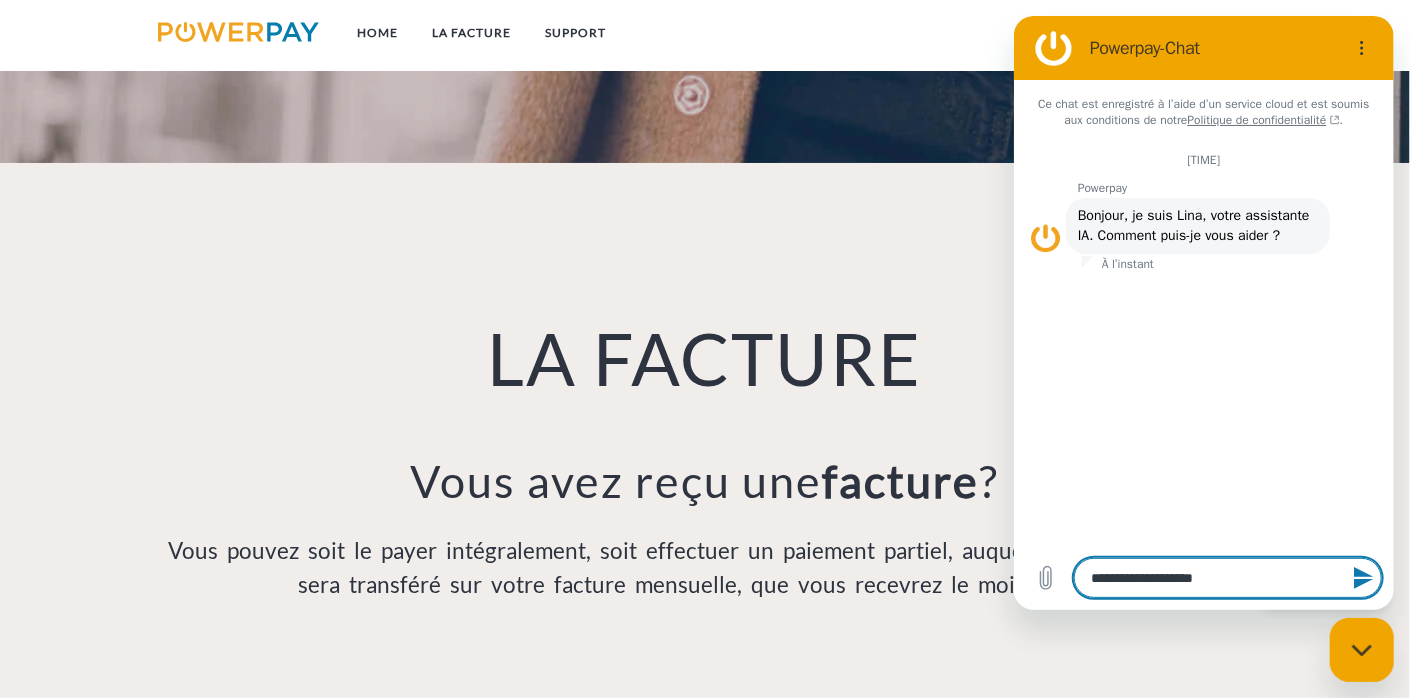 type on "**********" 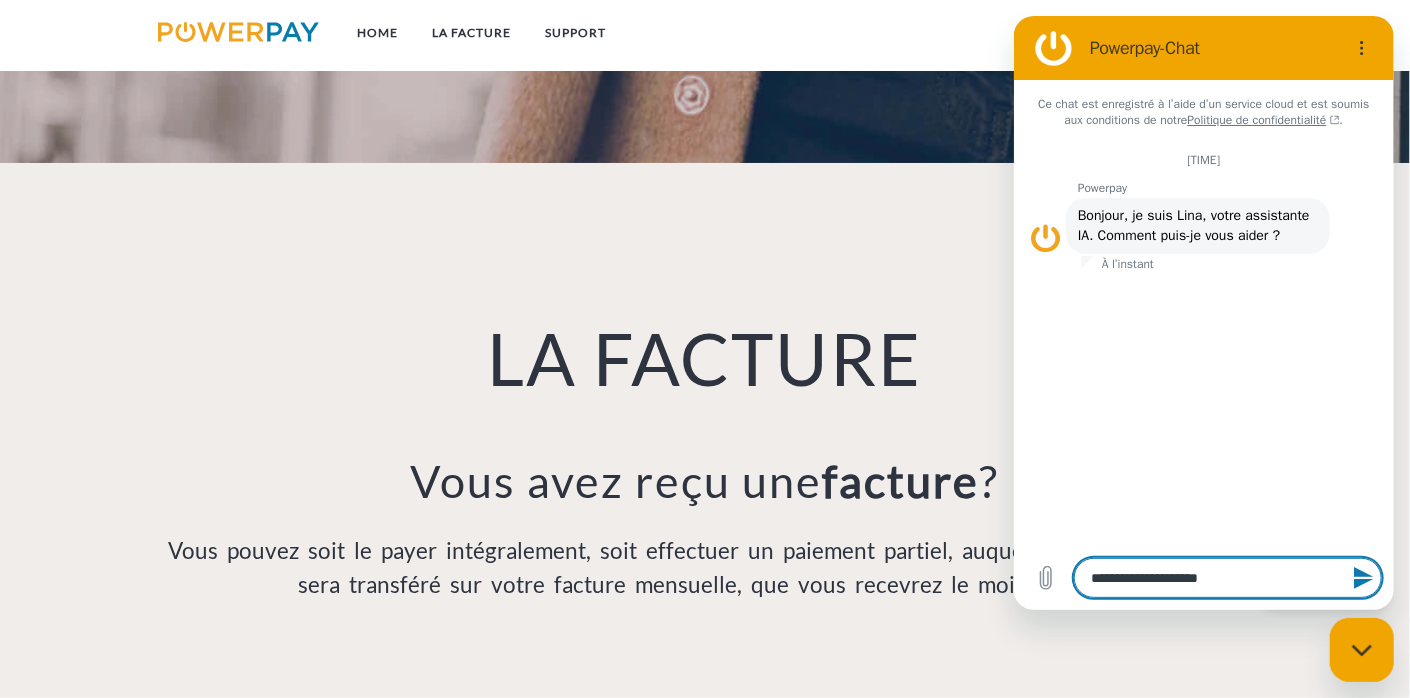 type on "**********" 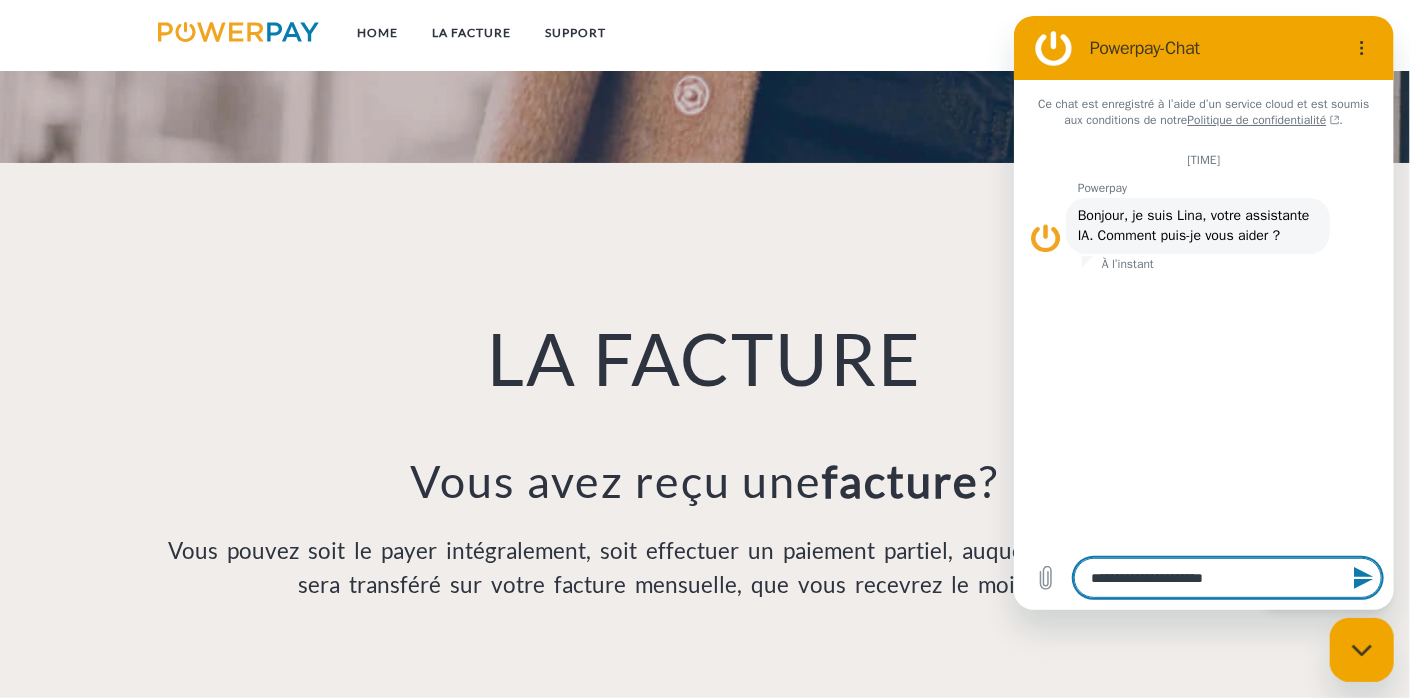 type on "**********" 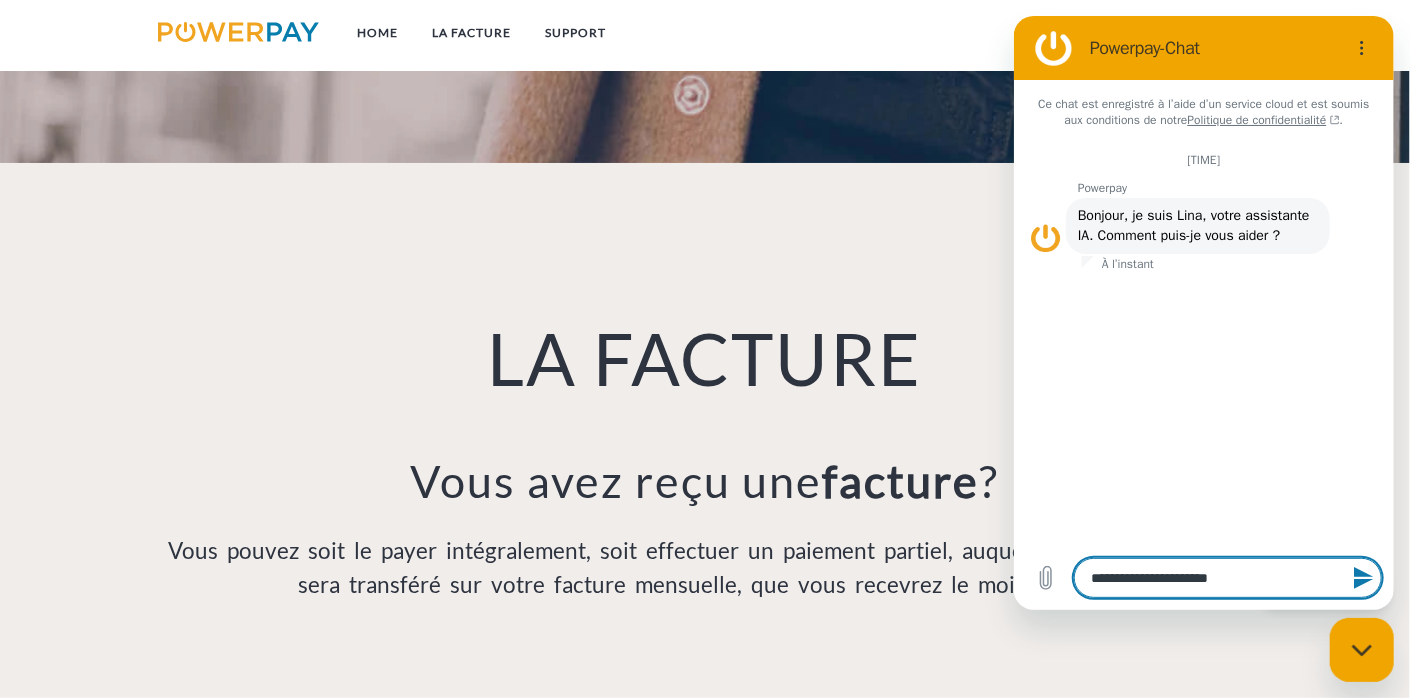 type on "**********" 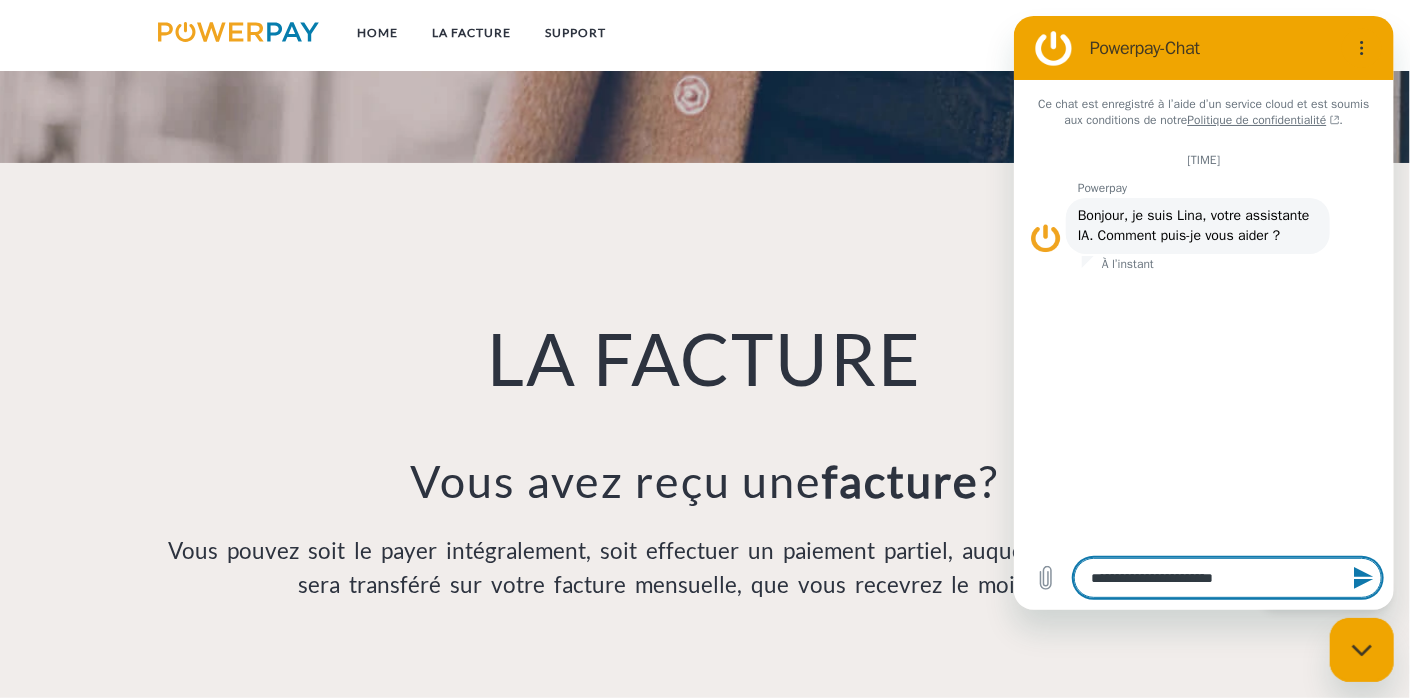 type on "**********" 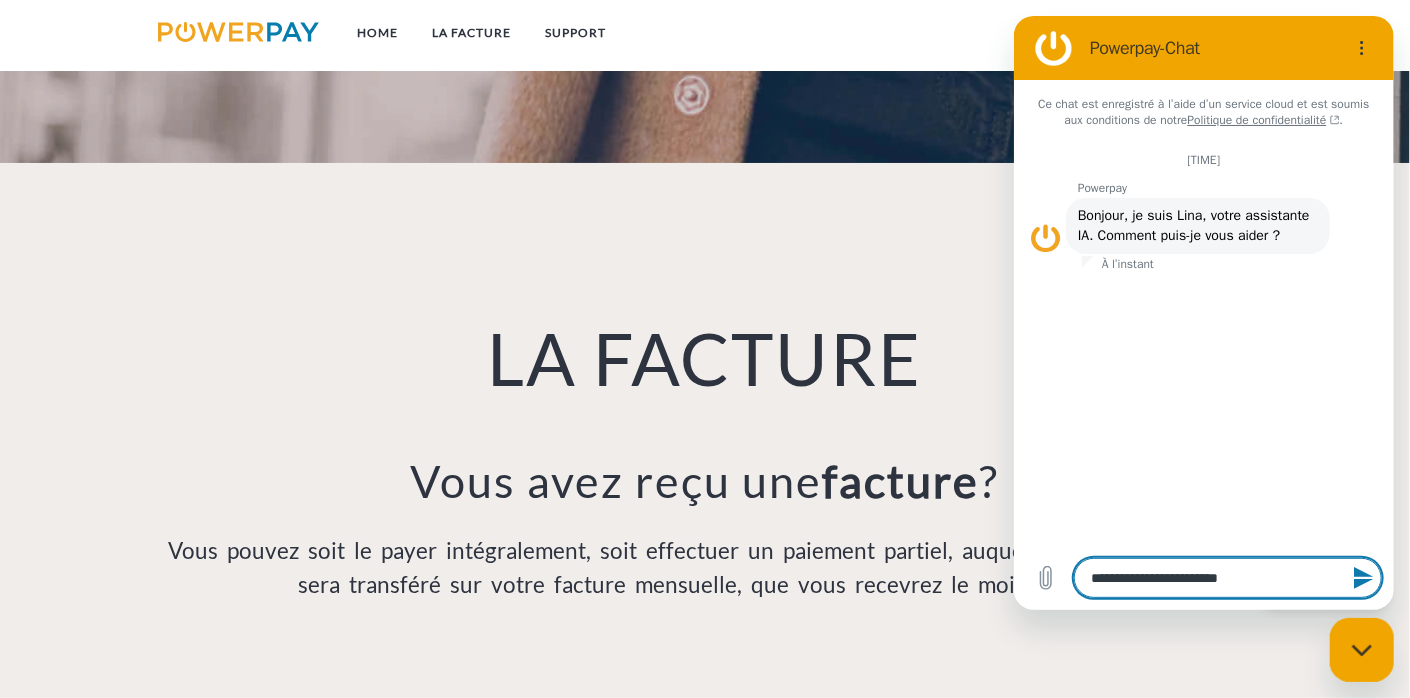 type on "**********" 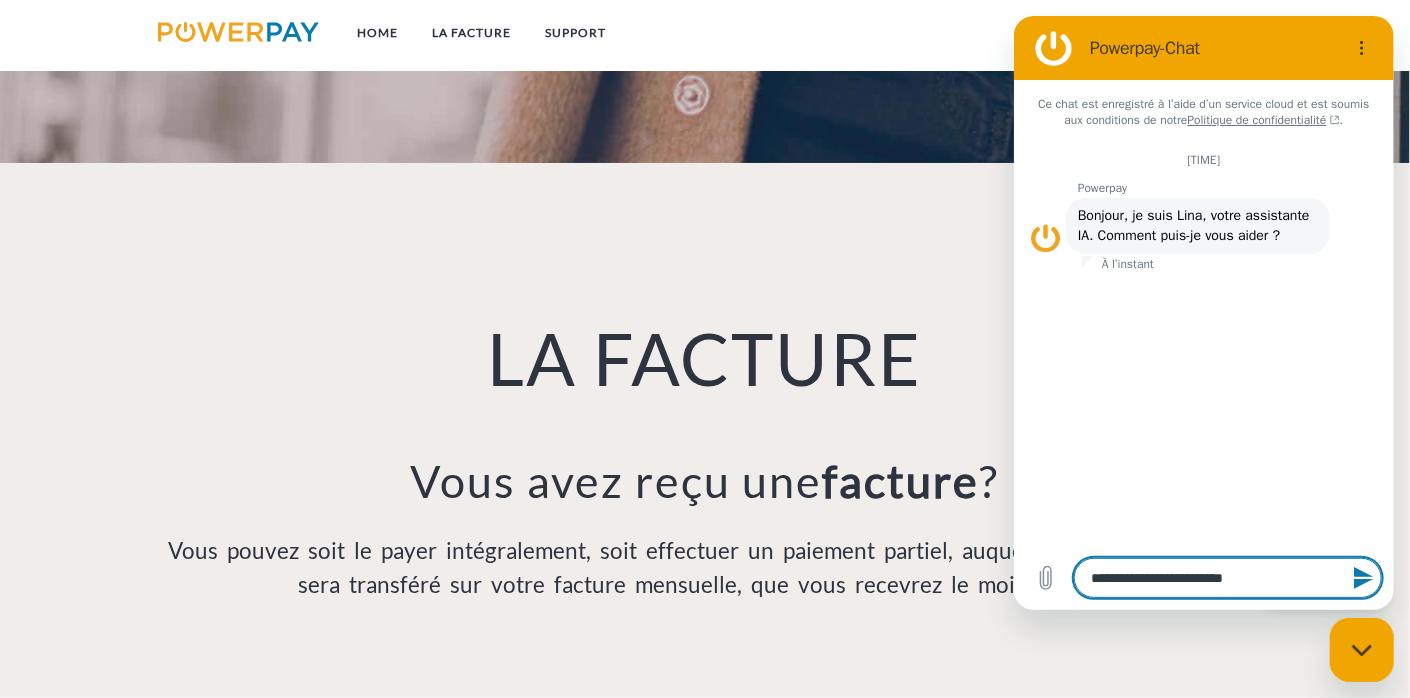 type on "**********" 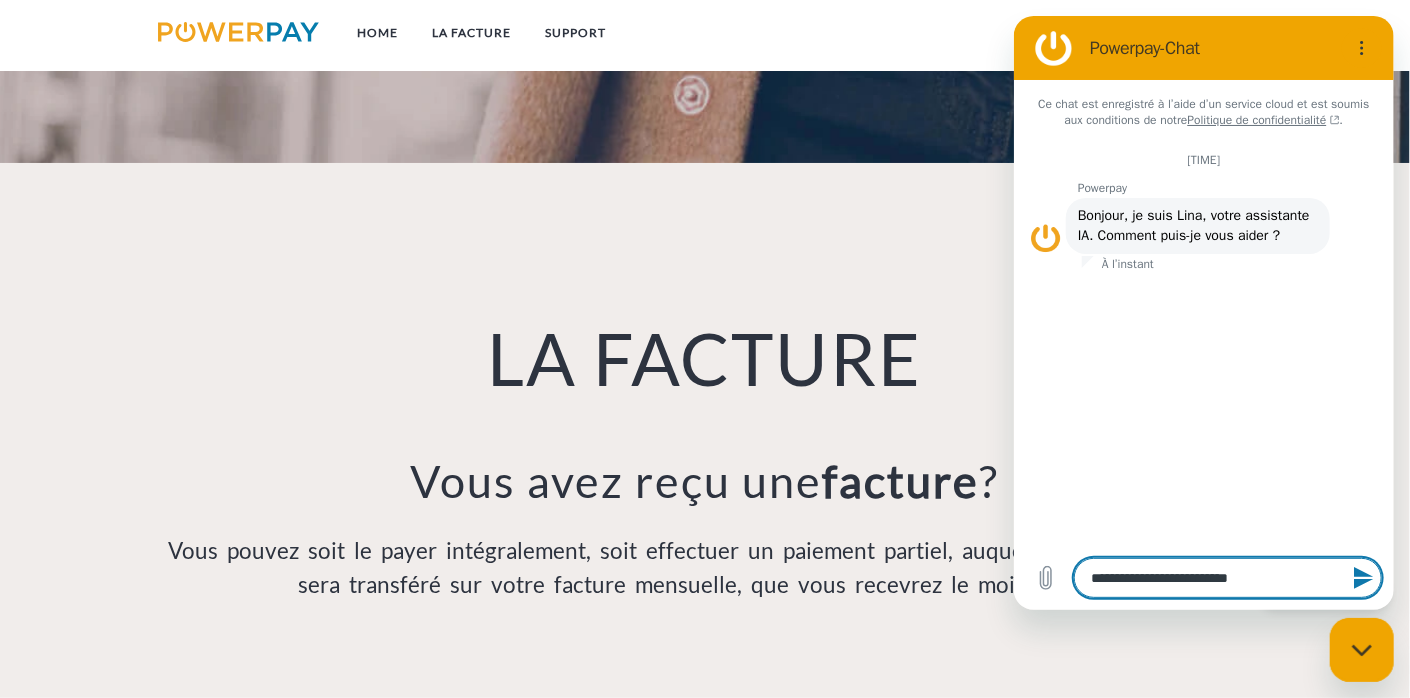 type on "**********" 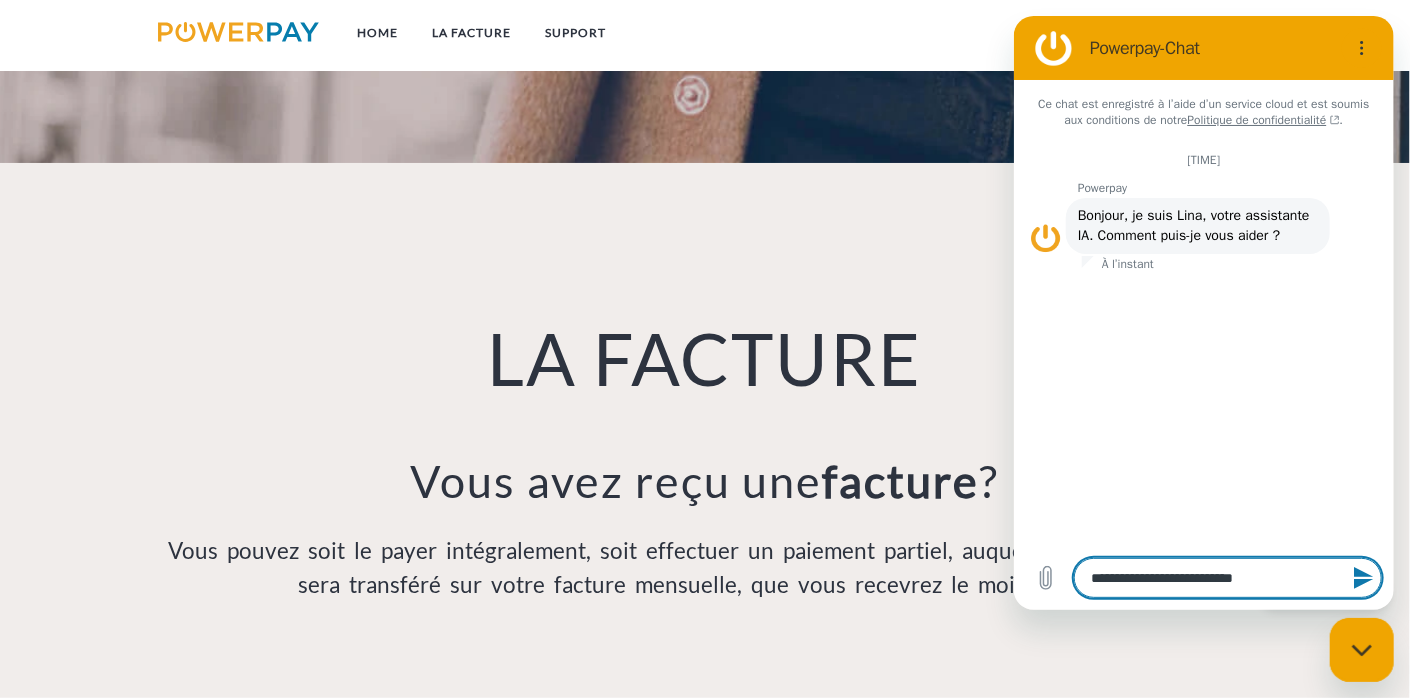 type on "**********" 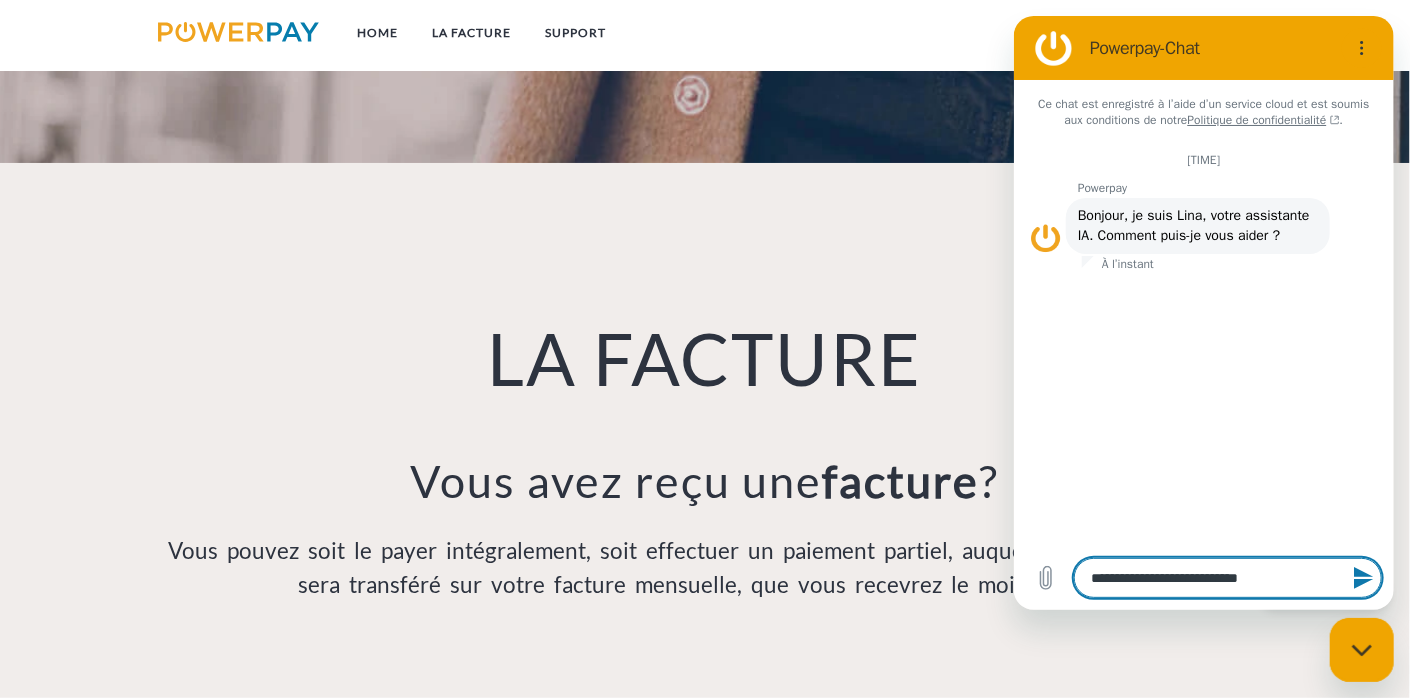 type on "**********" 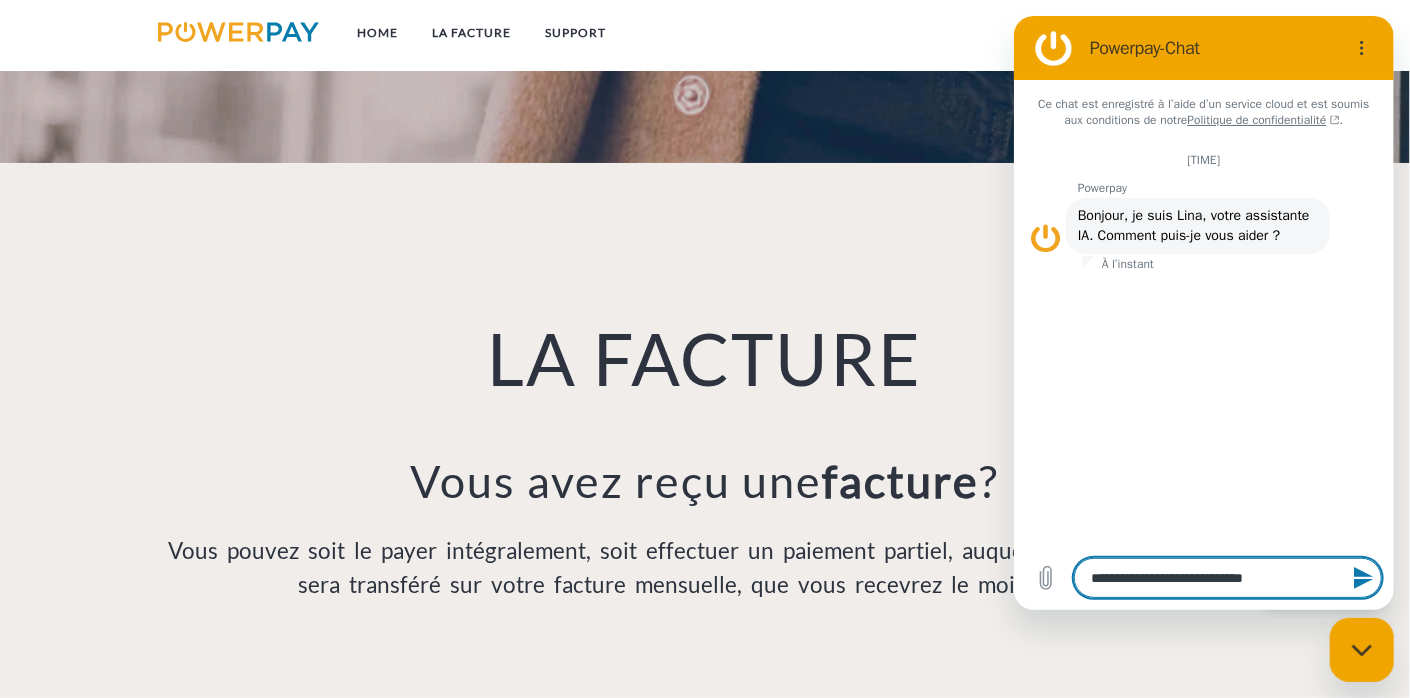 type on "**********" 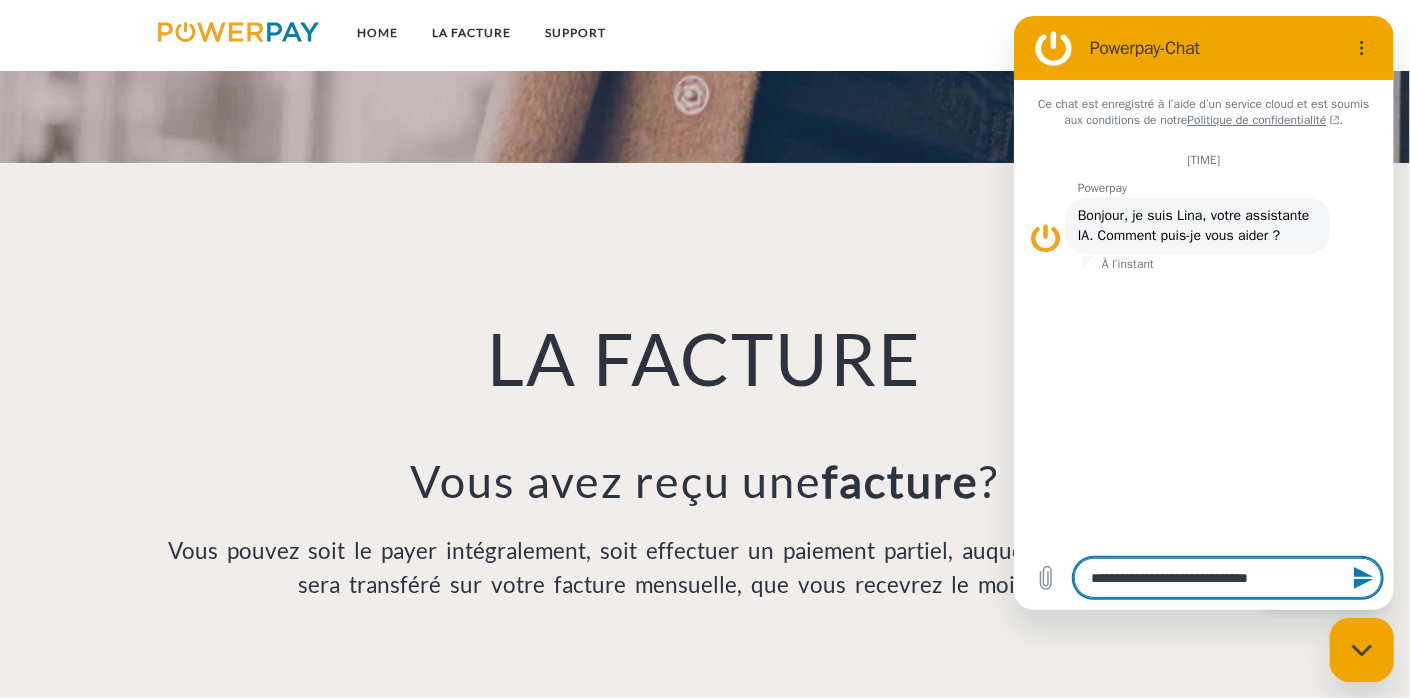 type on "**********" 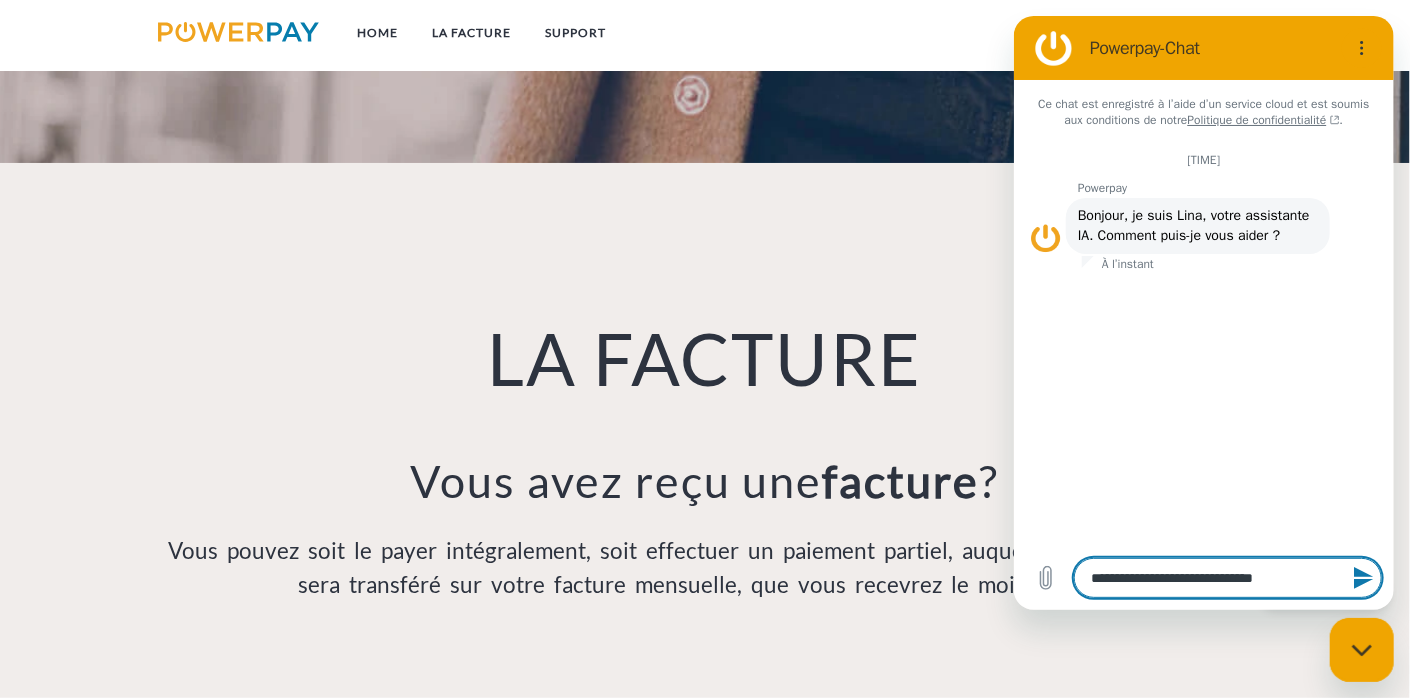 type on "*" 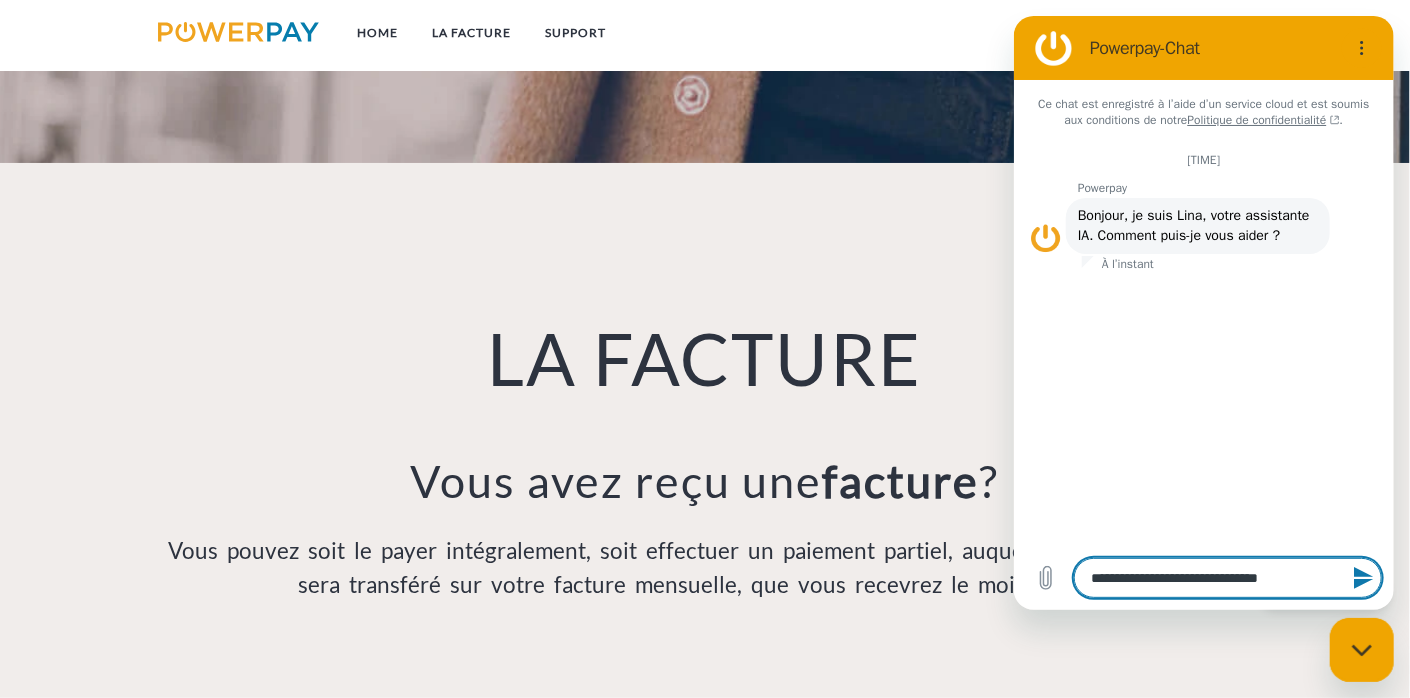 type on "**********" 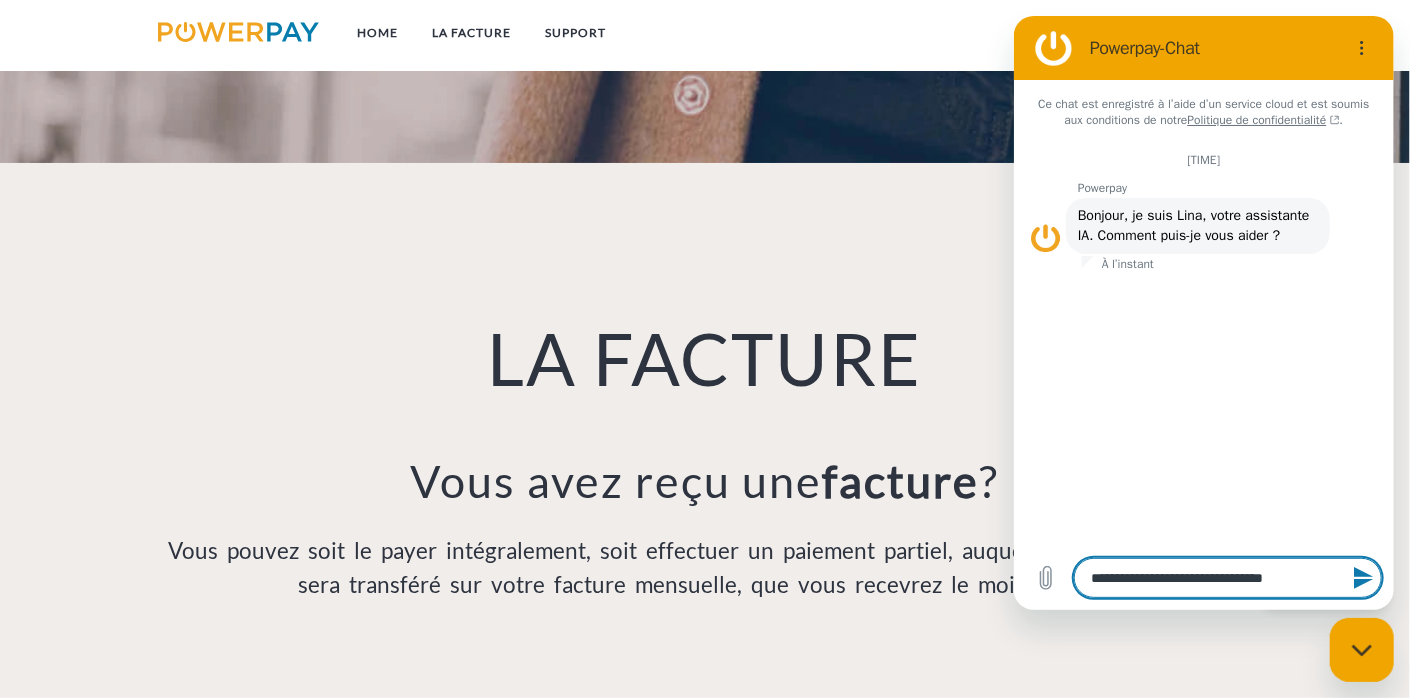 type on "*" 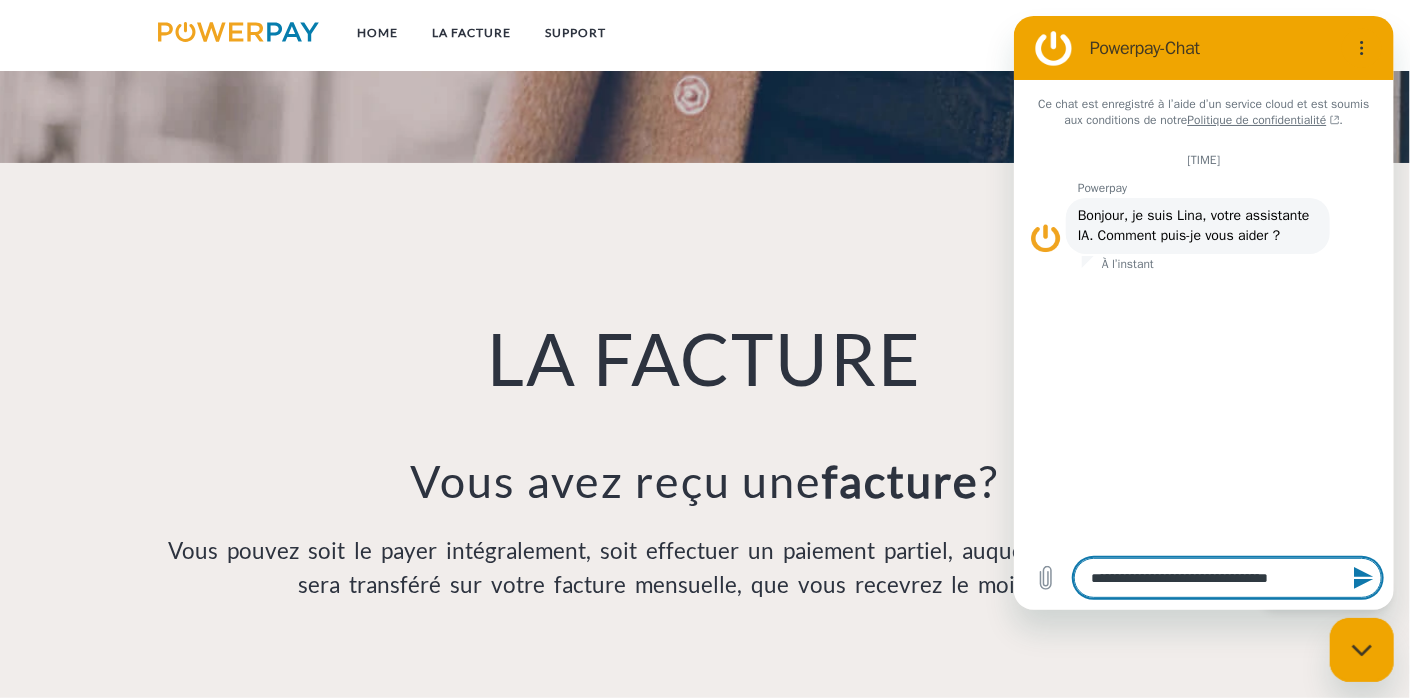 type on "**********" 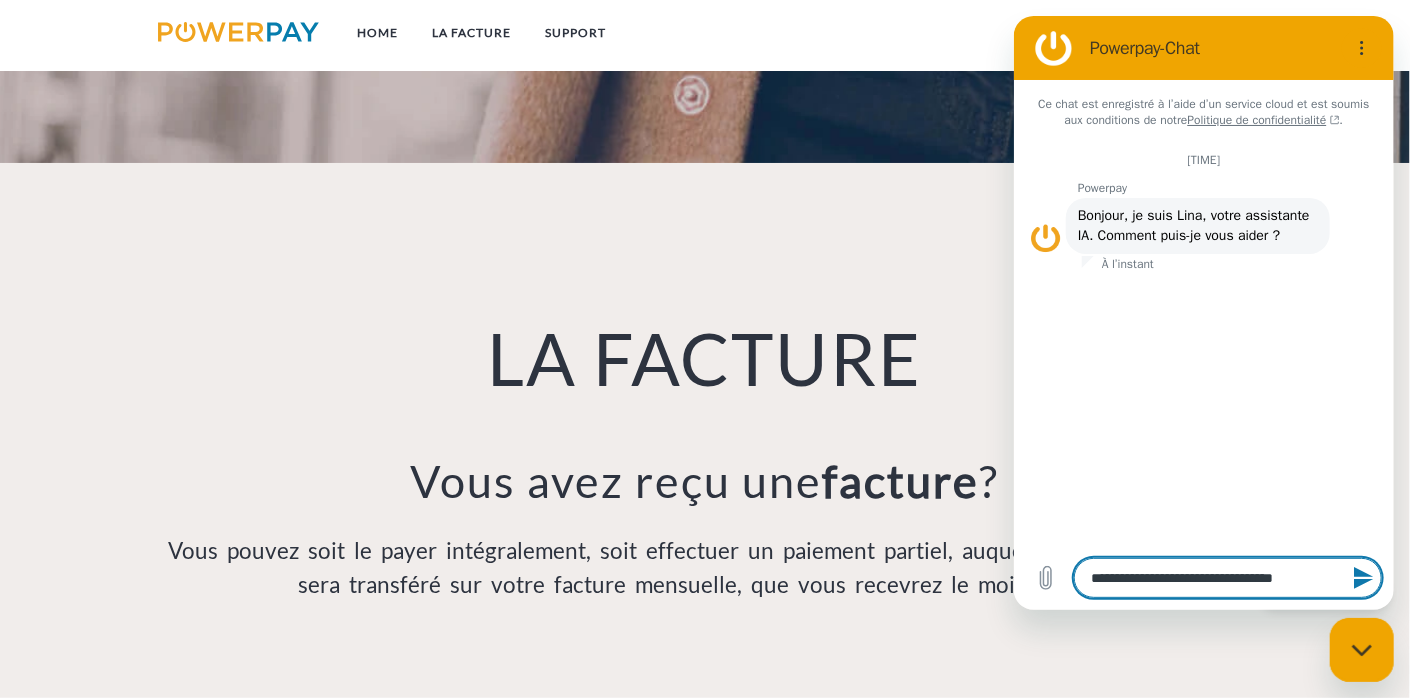 type on "*" 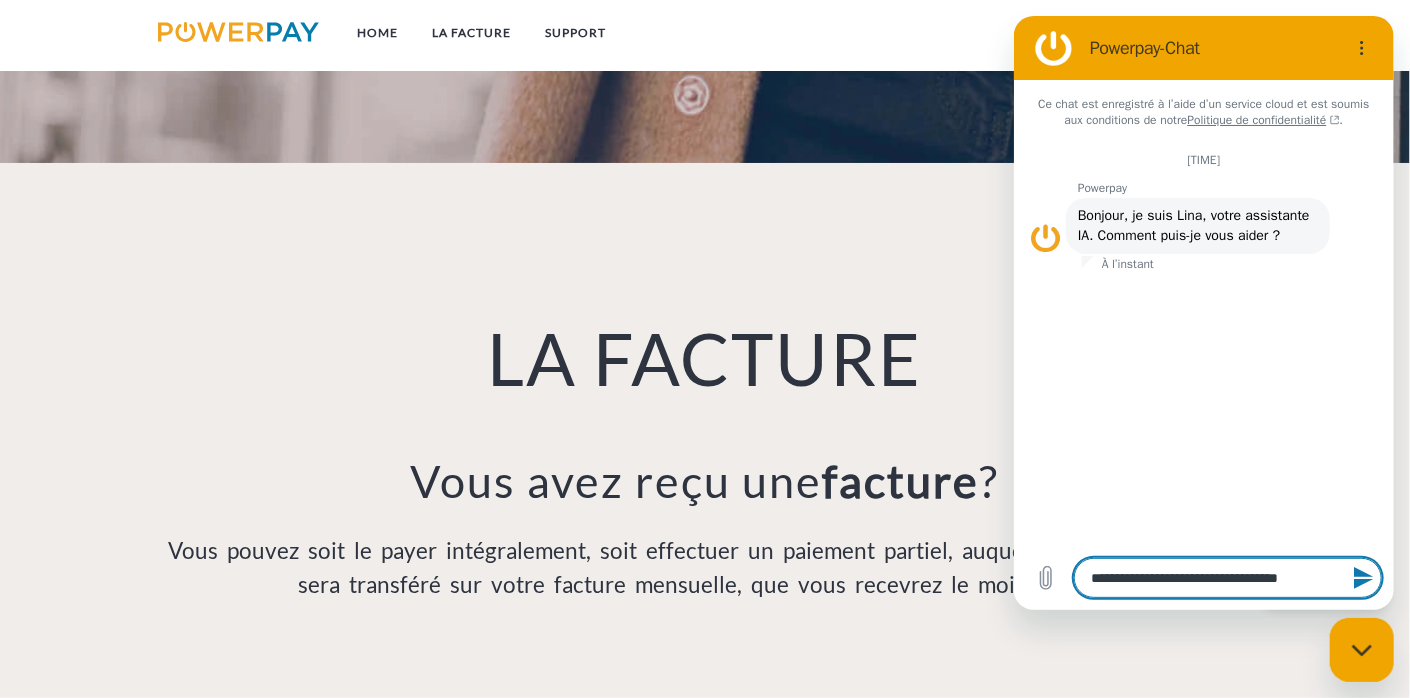 type on "**********" 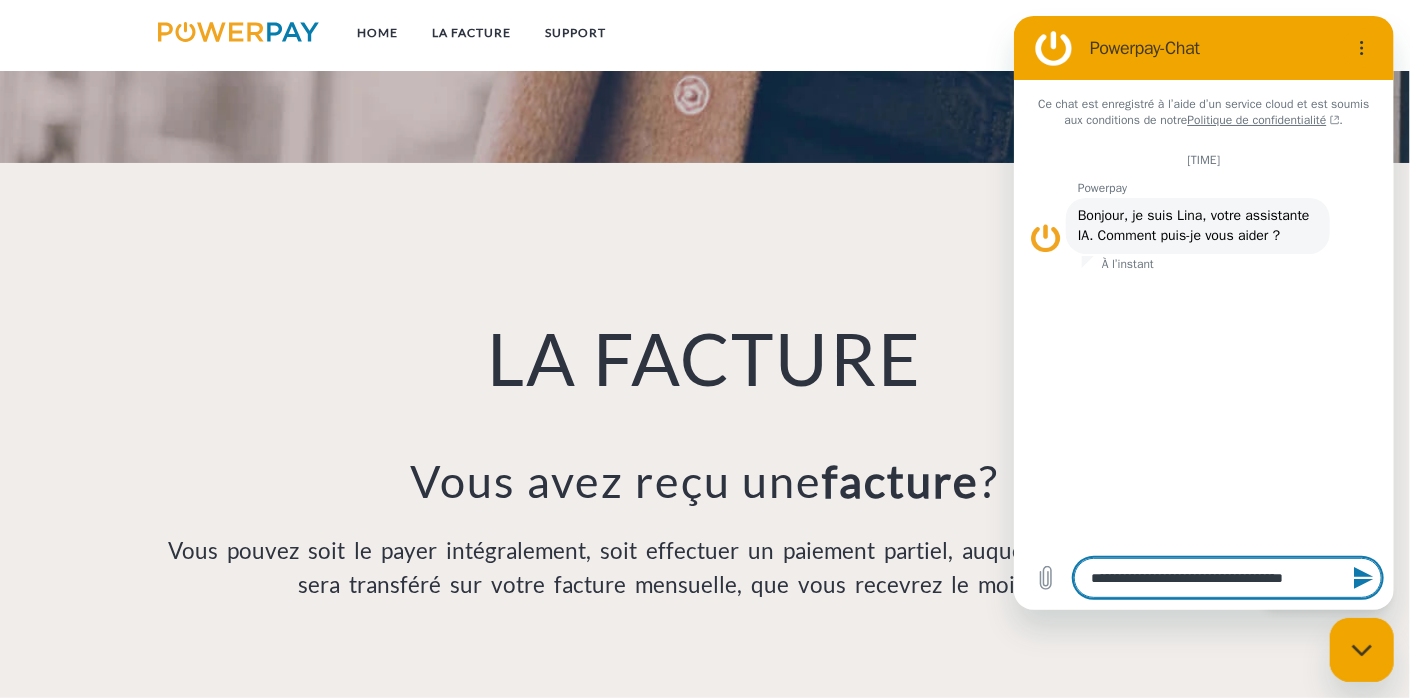 type on "**********" 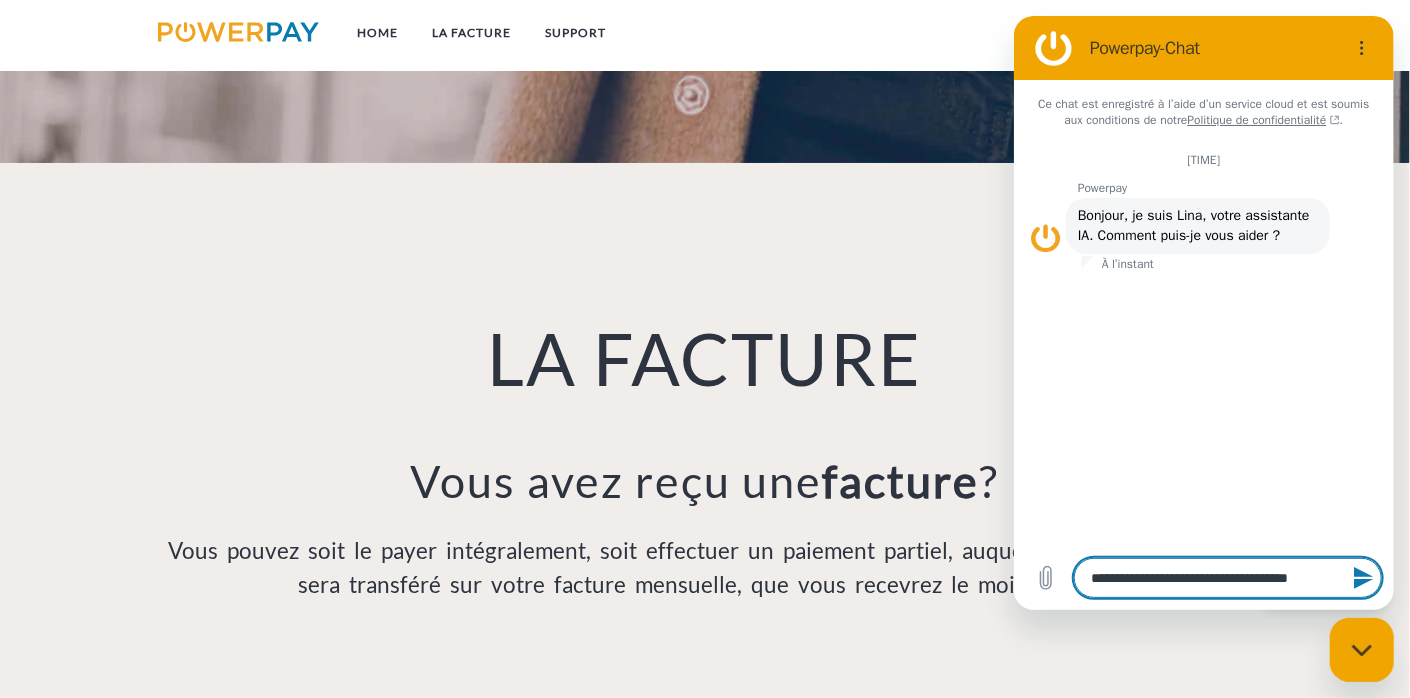 type on "**********" 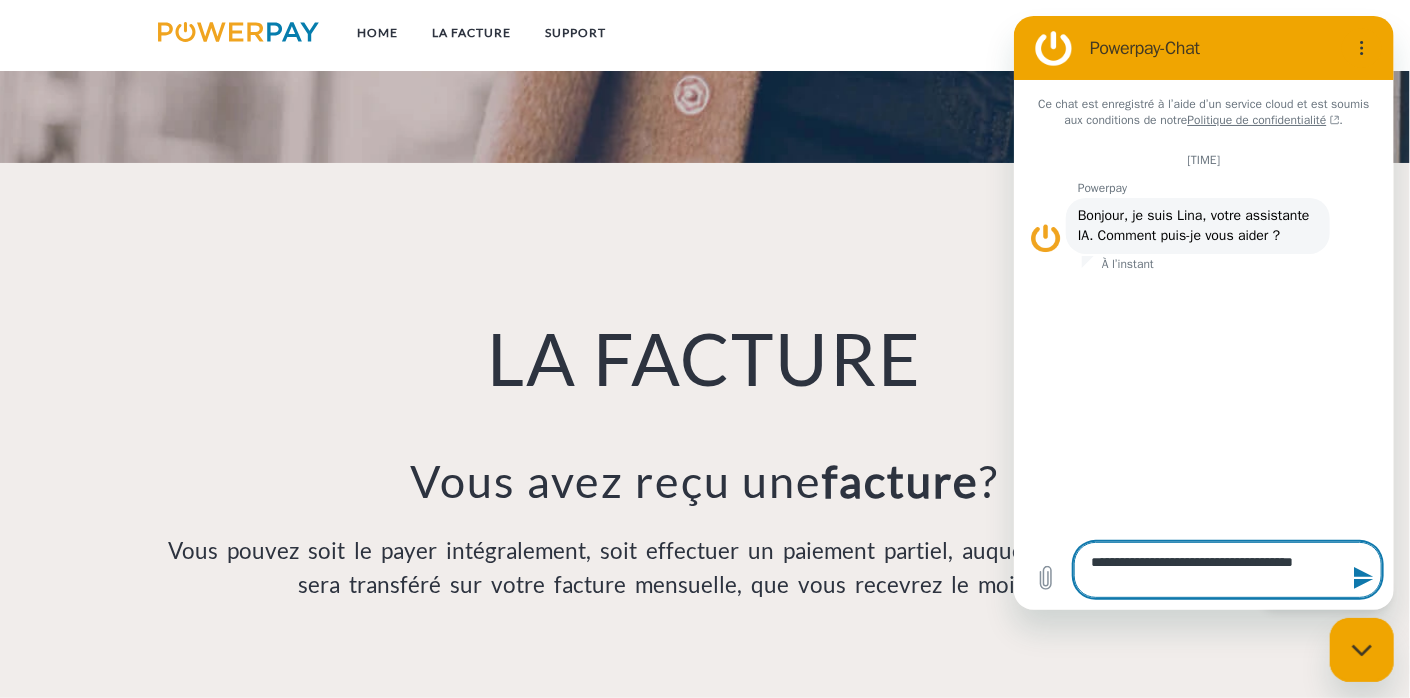 type 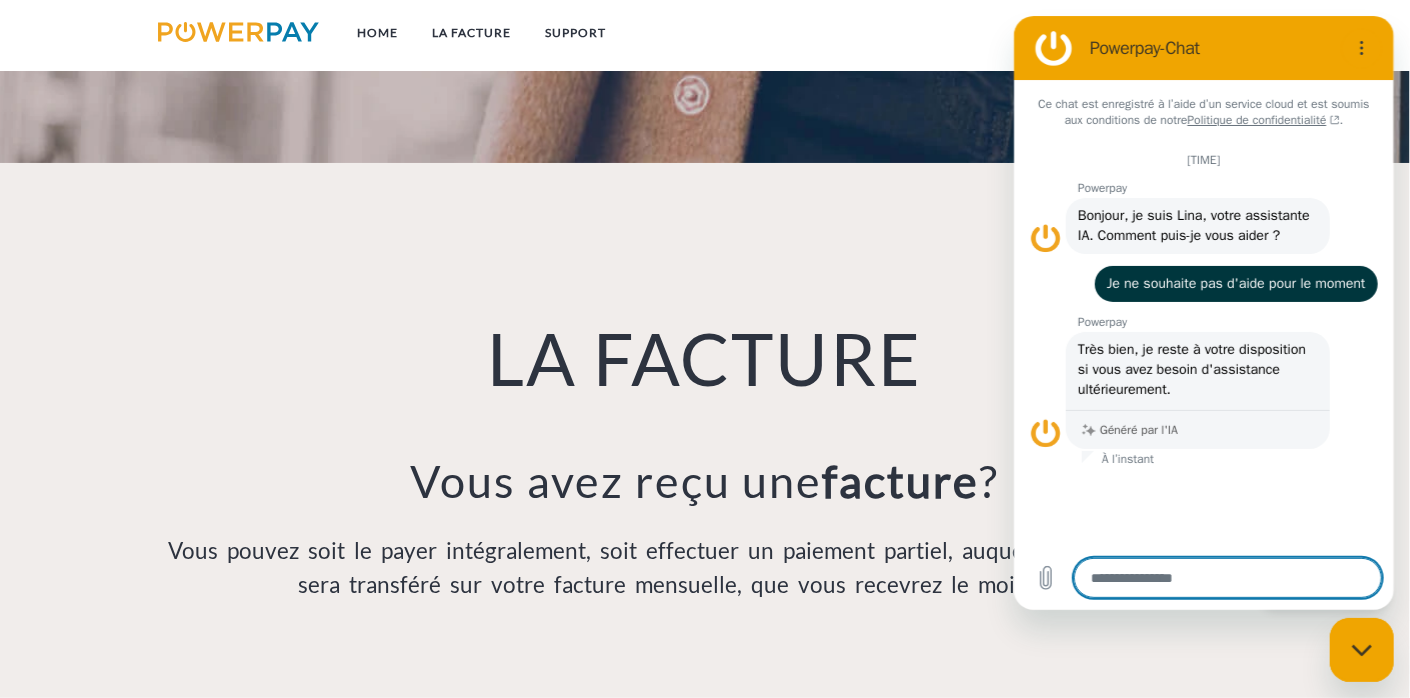 drag, startPoint x: 1367, startPoint y: 664, endPoint x: 1381, endPoint y: 664, distance: 14 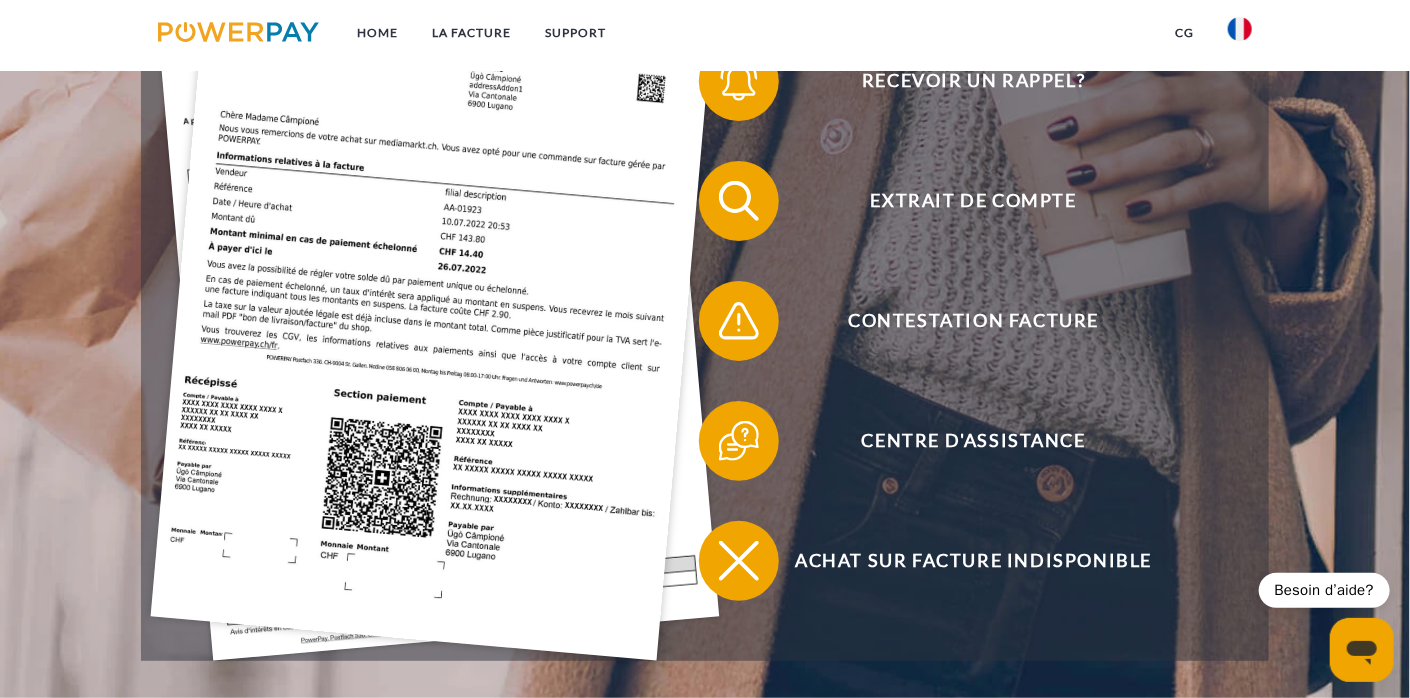 scroll, scrollTop: 600, scrollLeft: 0, axis: vertical 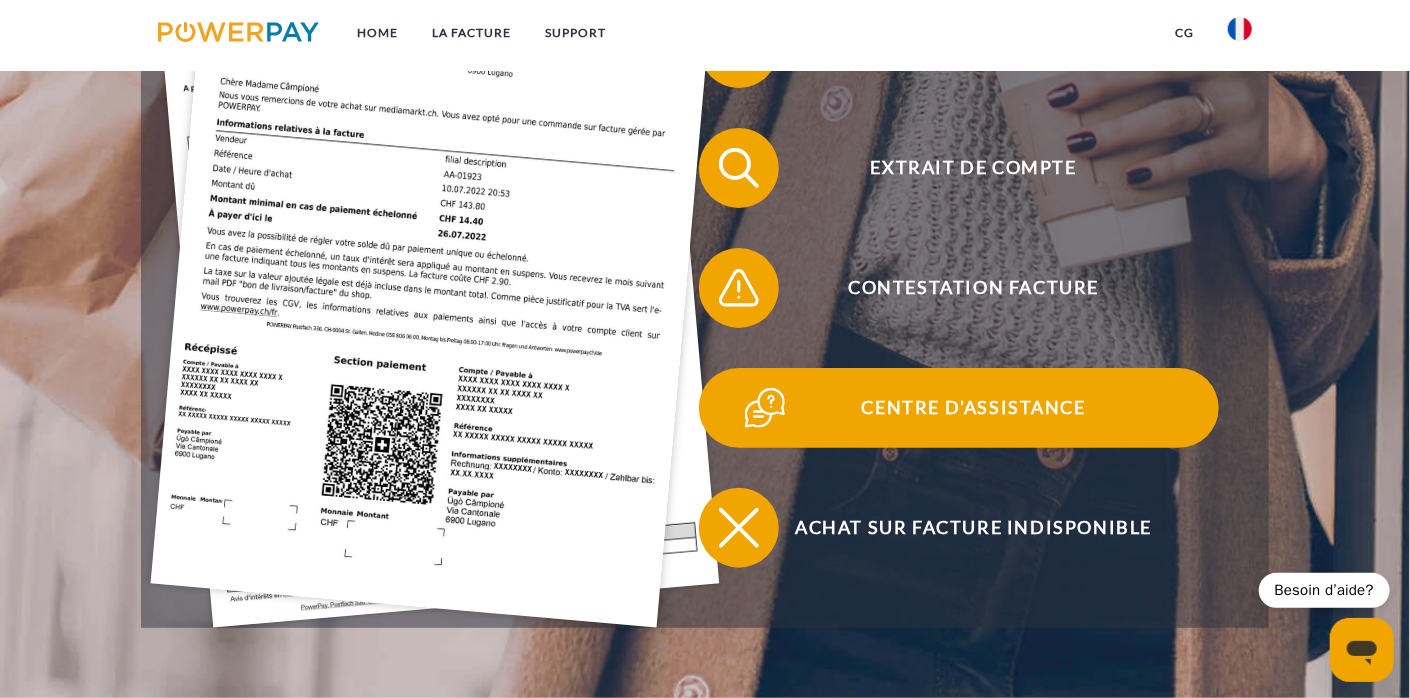 click on "Centre d'assistance" at bounding box center (974, 408) 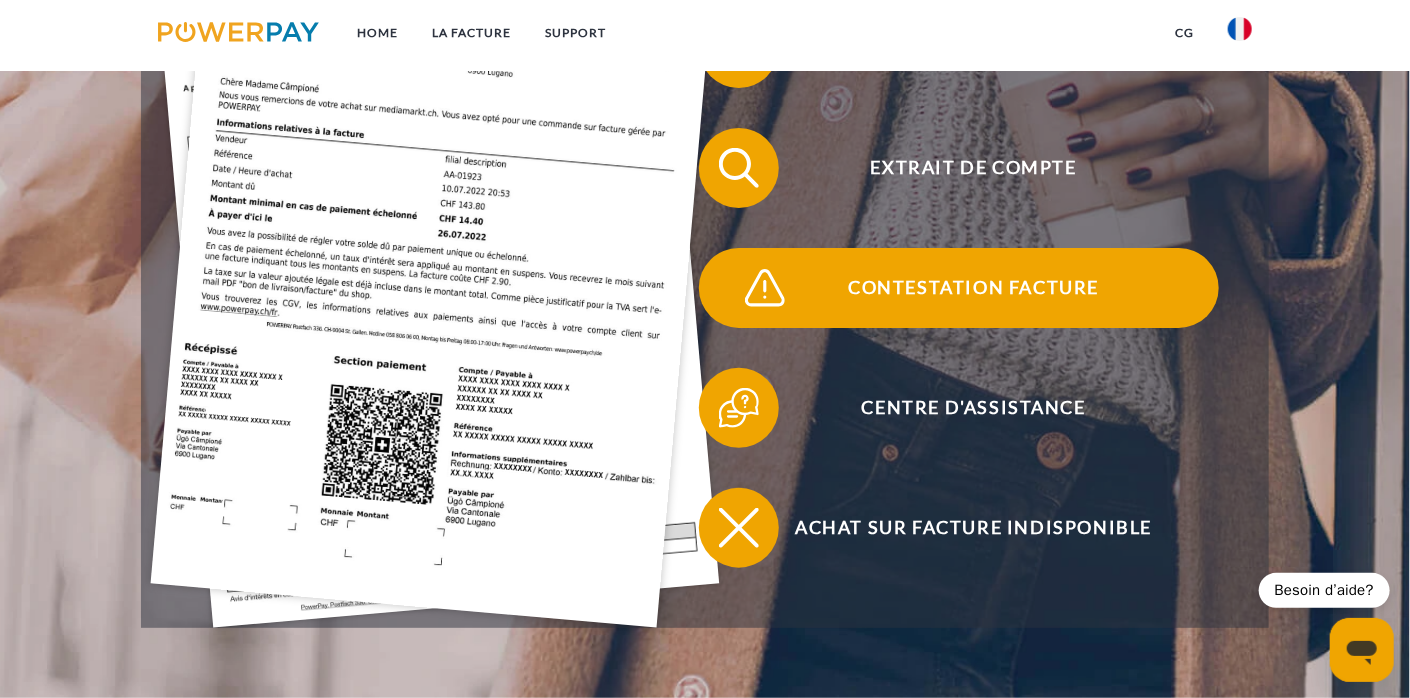 type on "*" 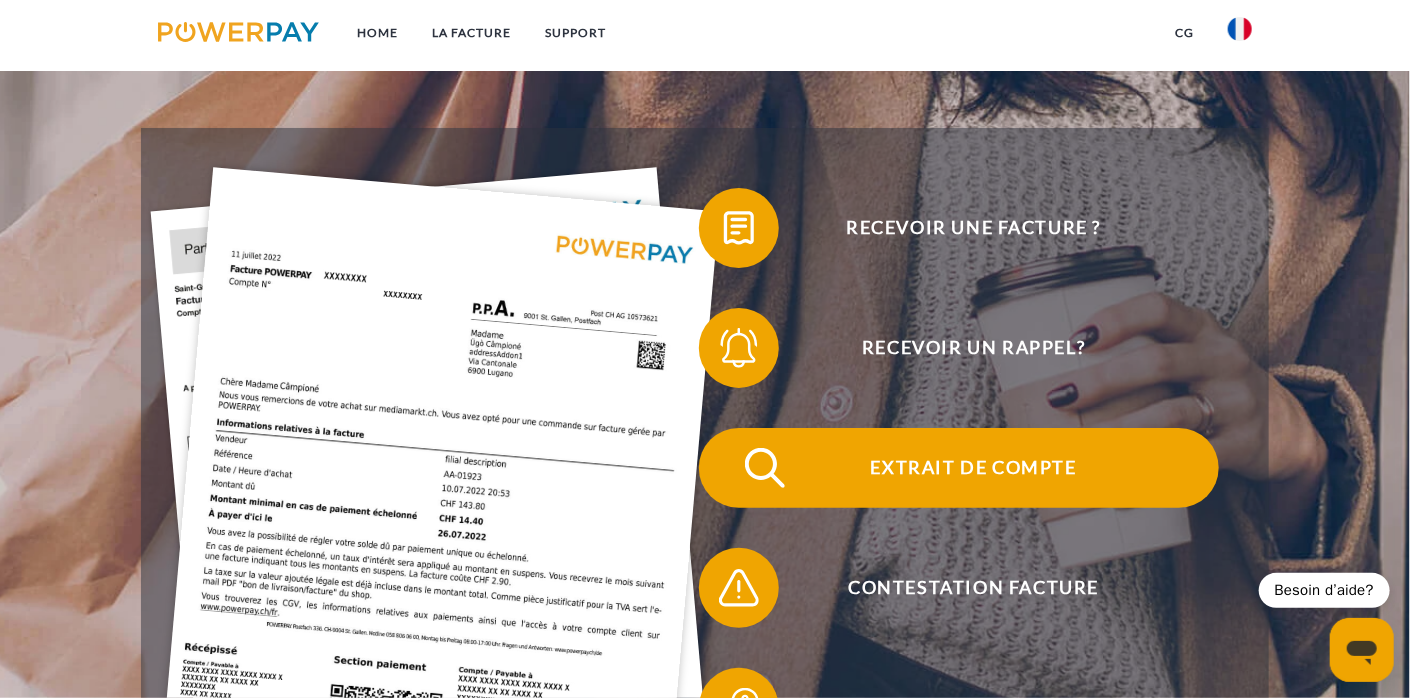 scroll, scrollTop: 0, scrollLeft: 0, axis: both 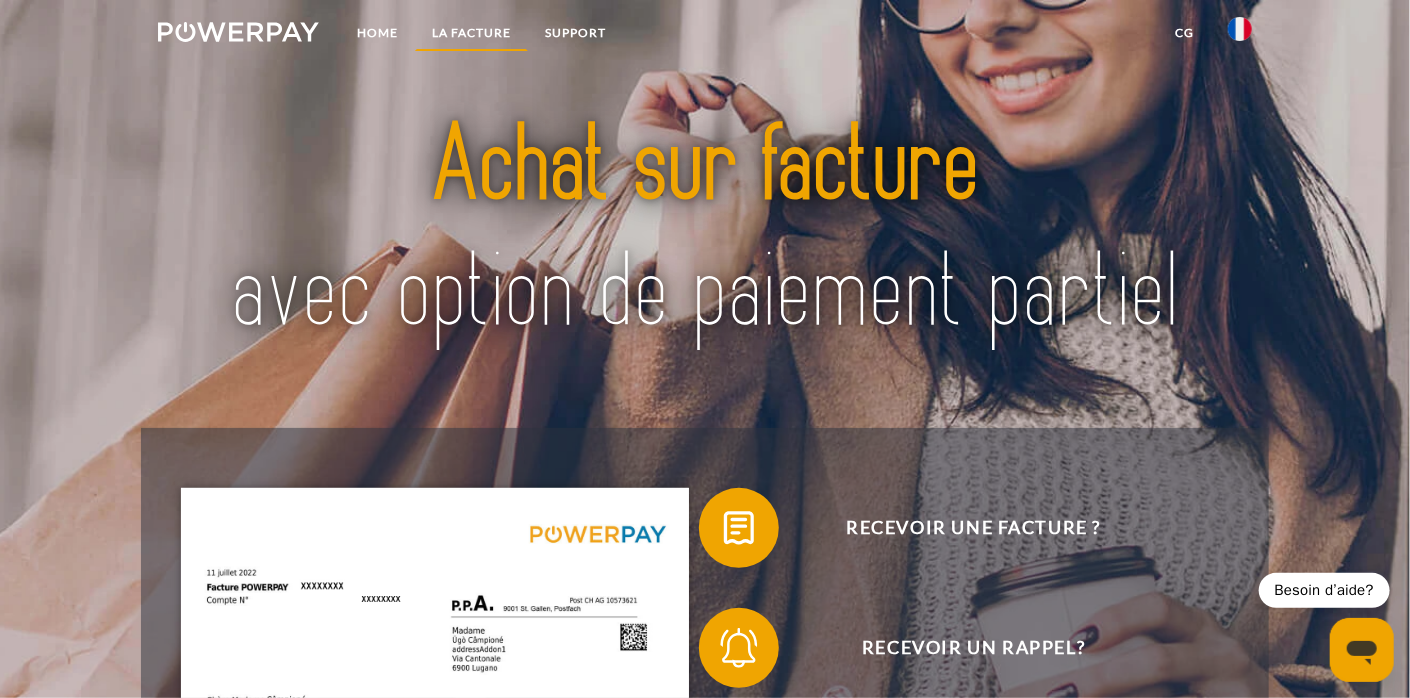 click on "LA FACTURE" at bounding box center [471, 33] 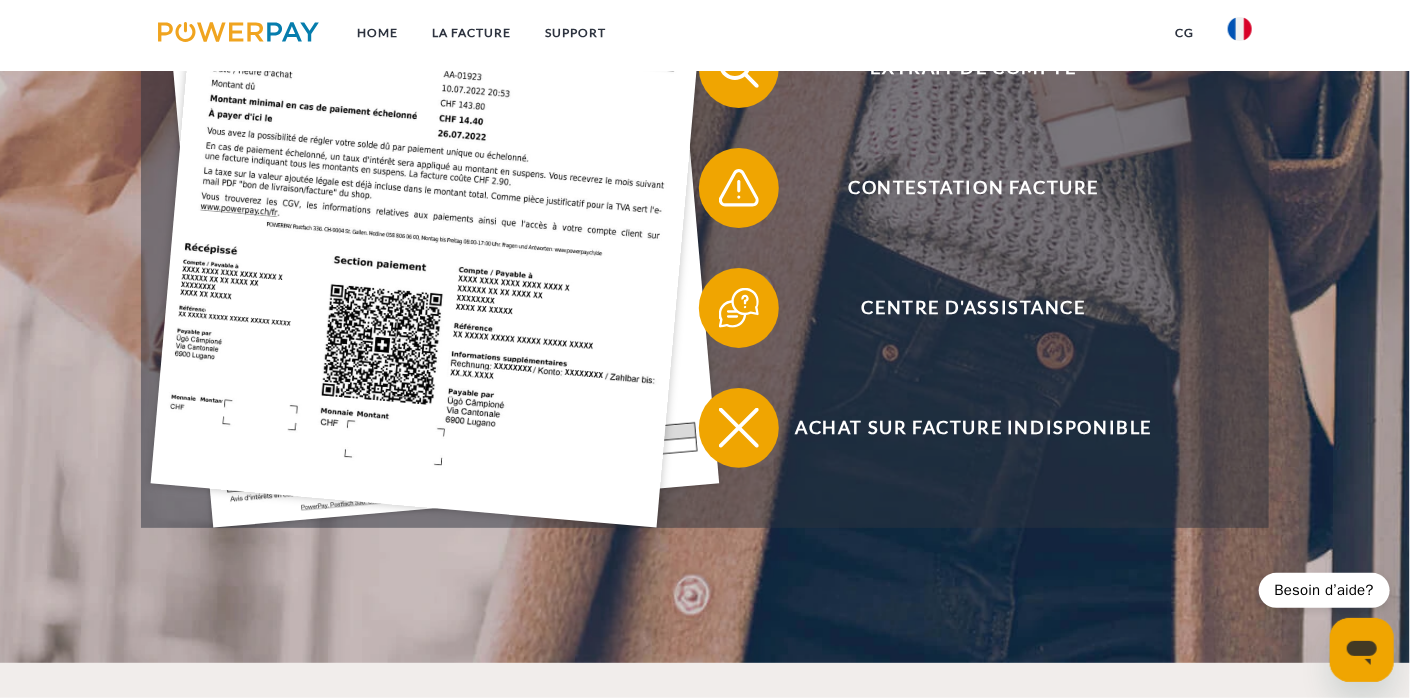 scroll, scrollTop: 591, scrollLeft: 0, axis: vertical 